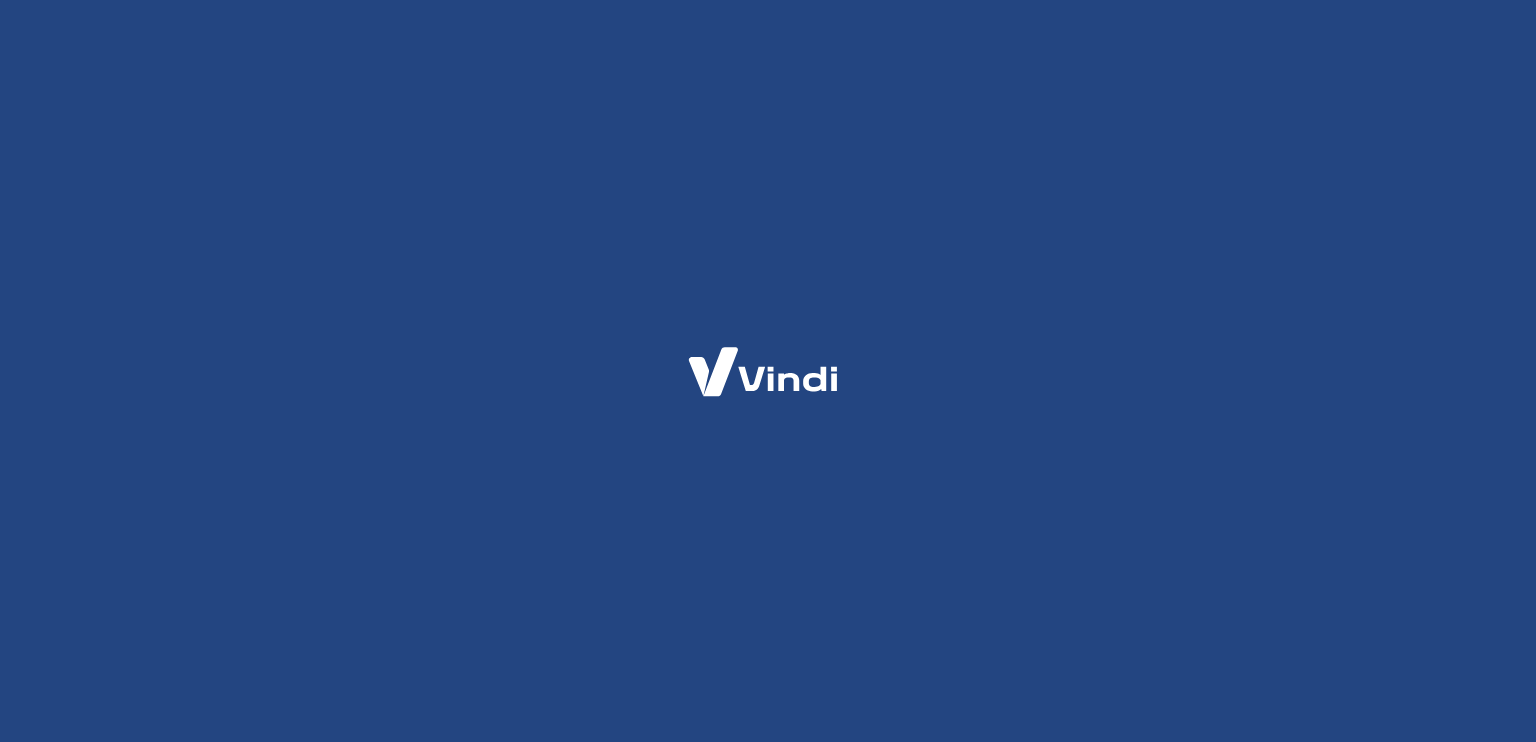 scroll, scrollTop: 0, scrollLeft: 0, axis: both 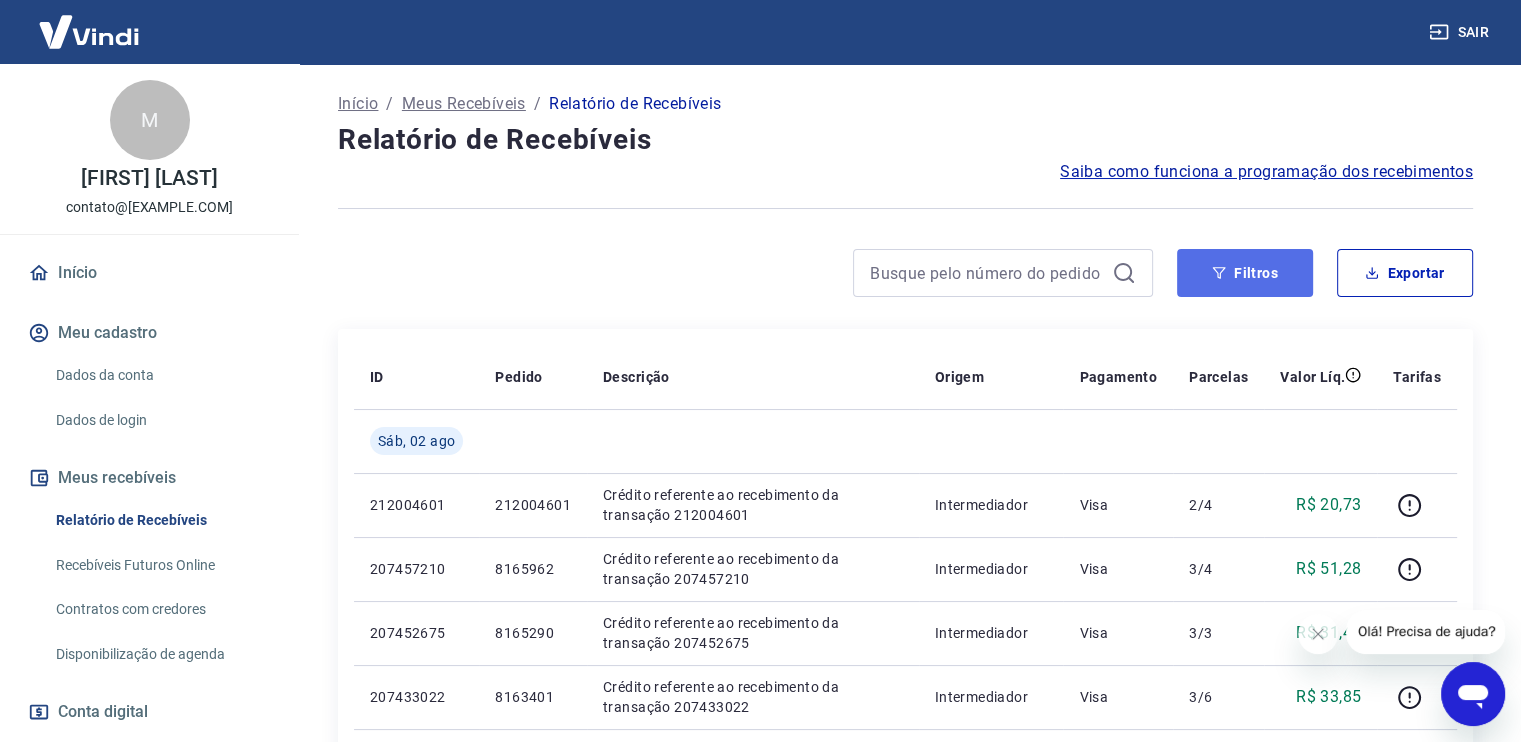 click on "Filtros" at bounding box center [1245, 273] 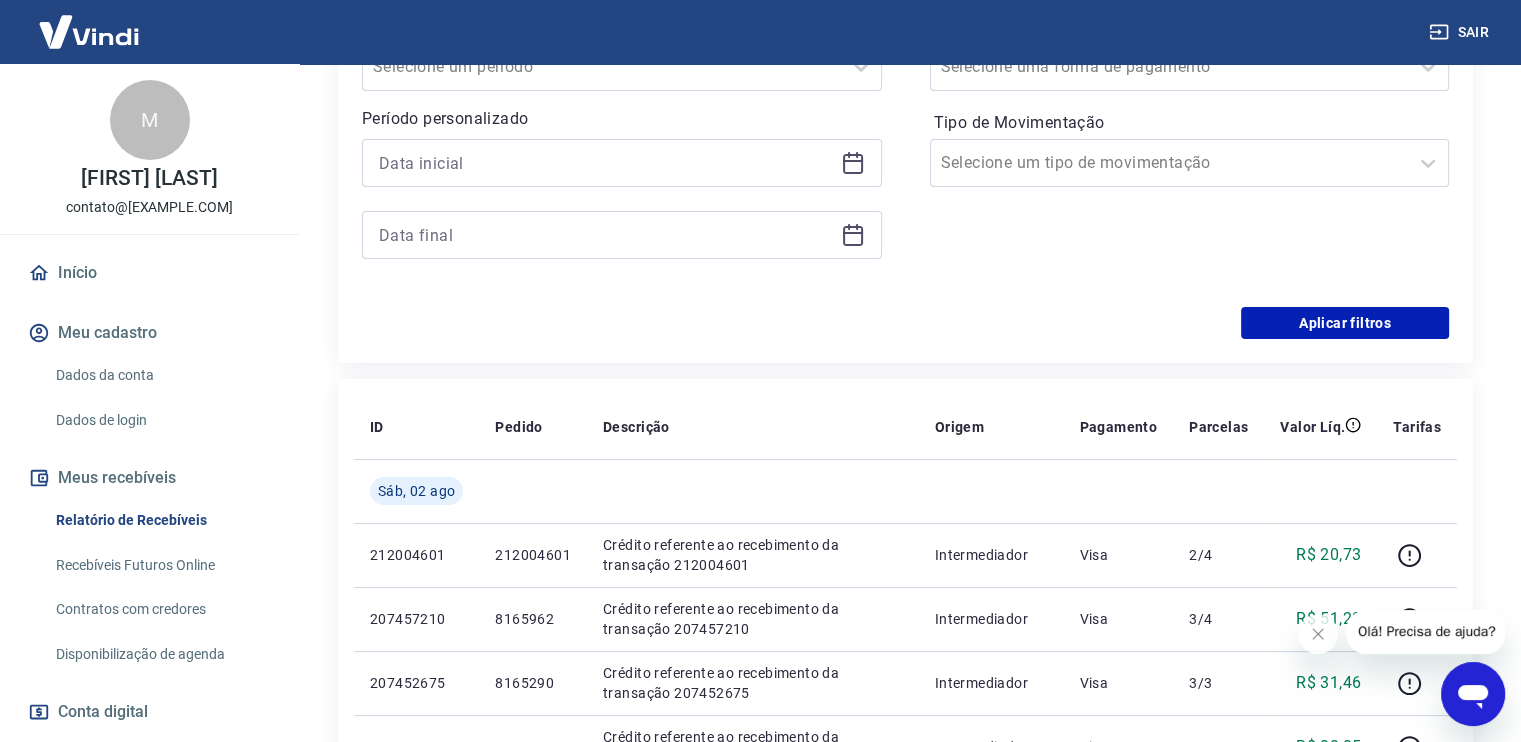 scroll, scrollTop: 200, scrollLeft: 0, axis: vertical 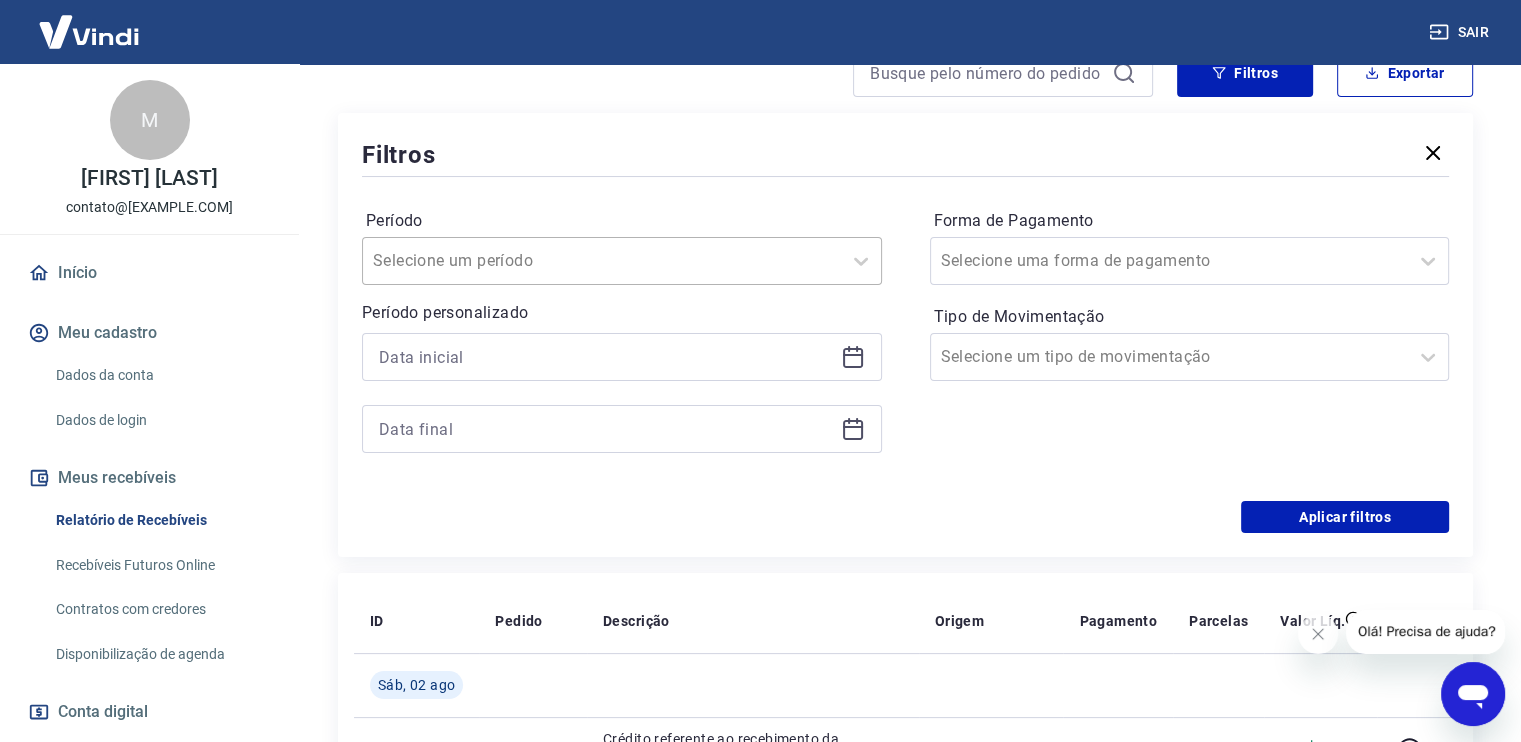 click on "Período" at bounding box center (474, 261) 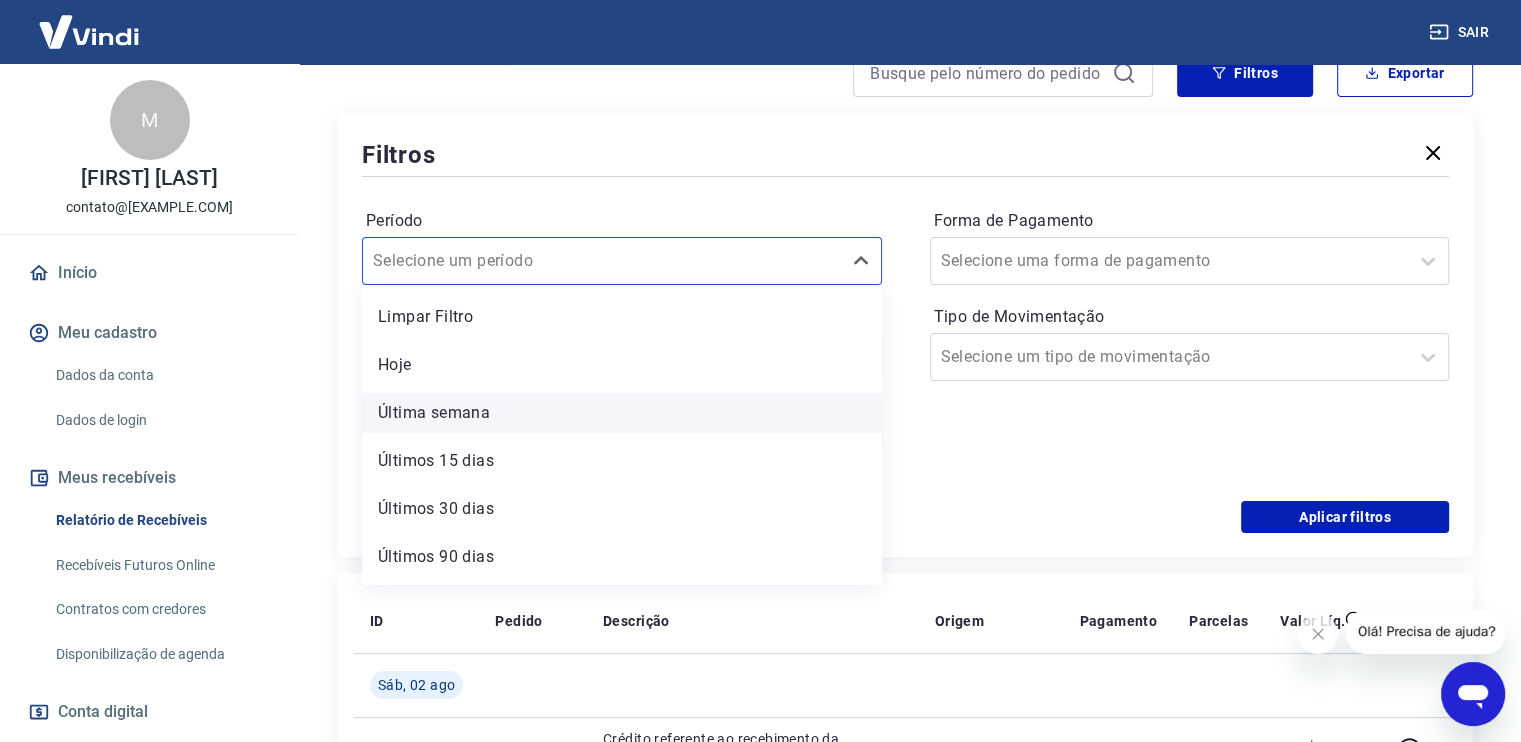scroll, scrollTop: 44, scrollLeft: 0, axis: vertical 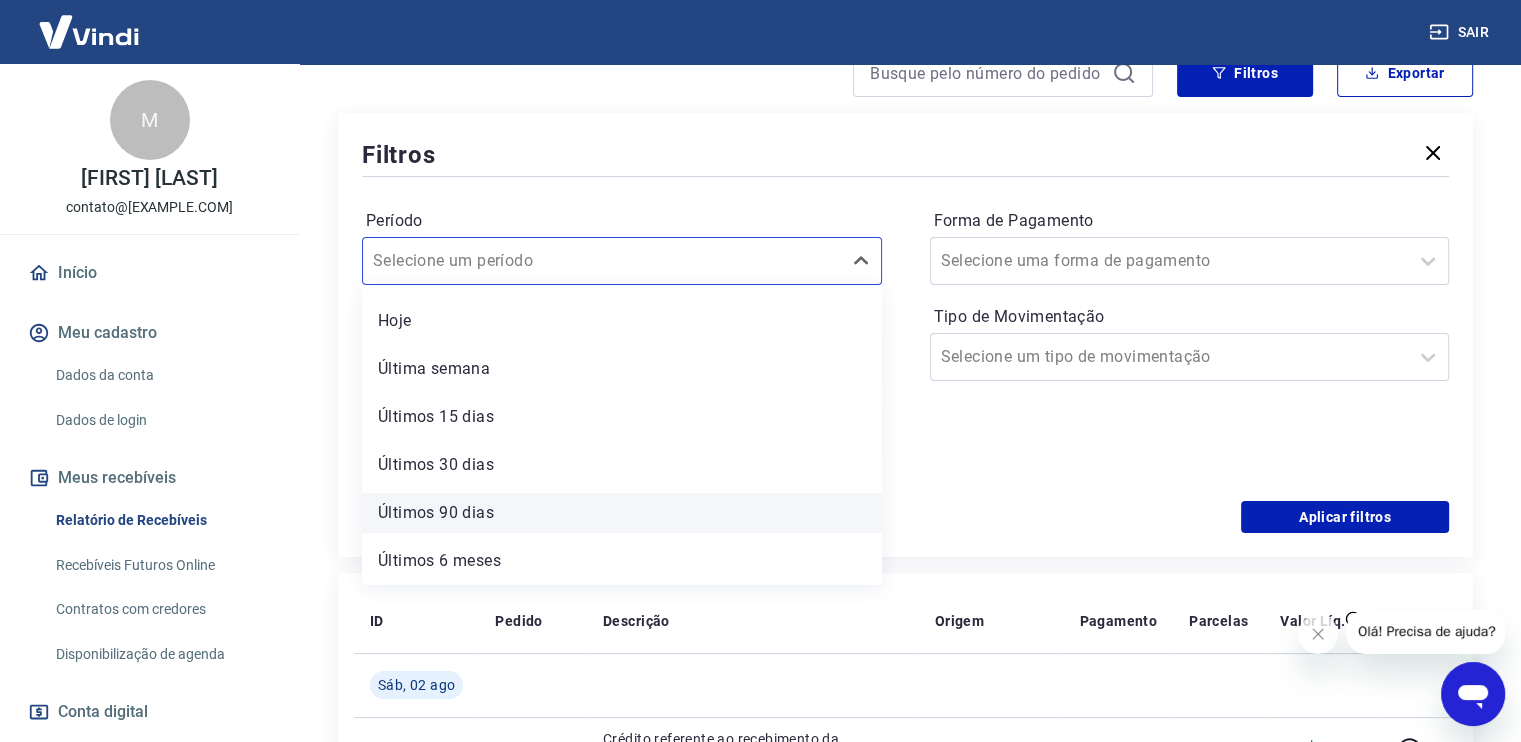 click on "Últimos 90 dias" at bounding box center [622, 513] 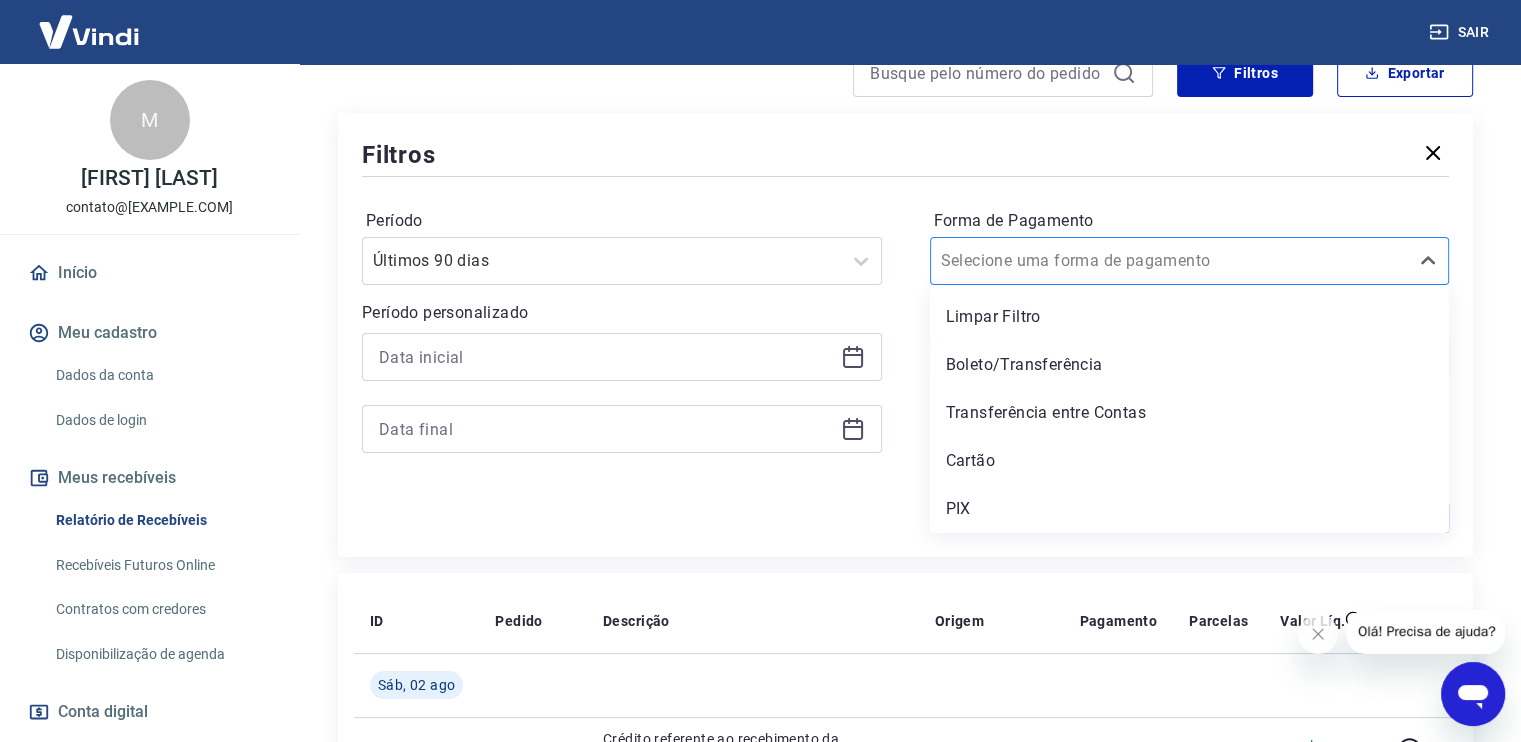 click on "Forma de Pagamento" at bounding box center [1042, 261] 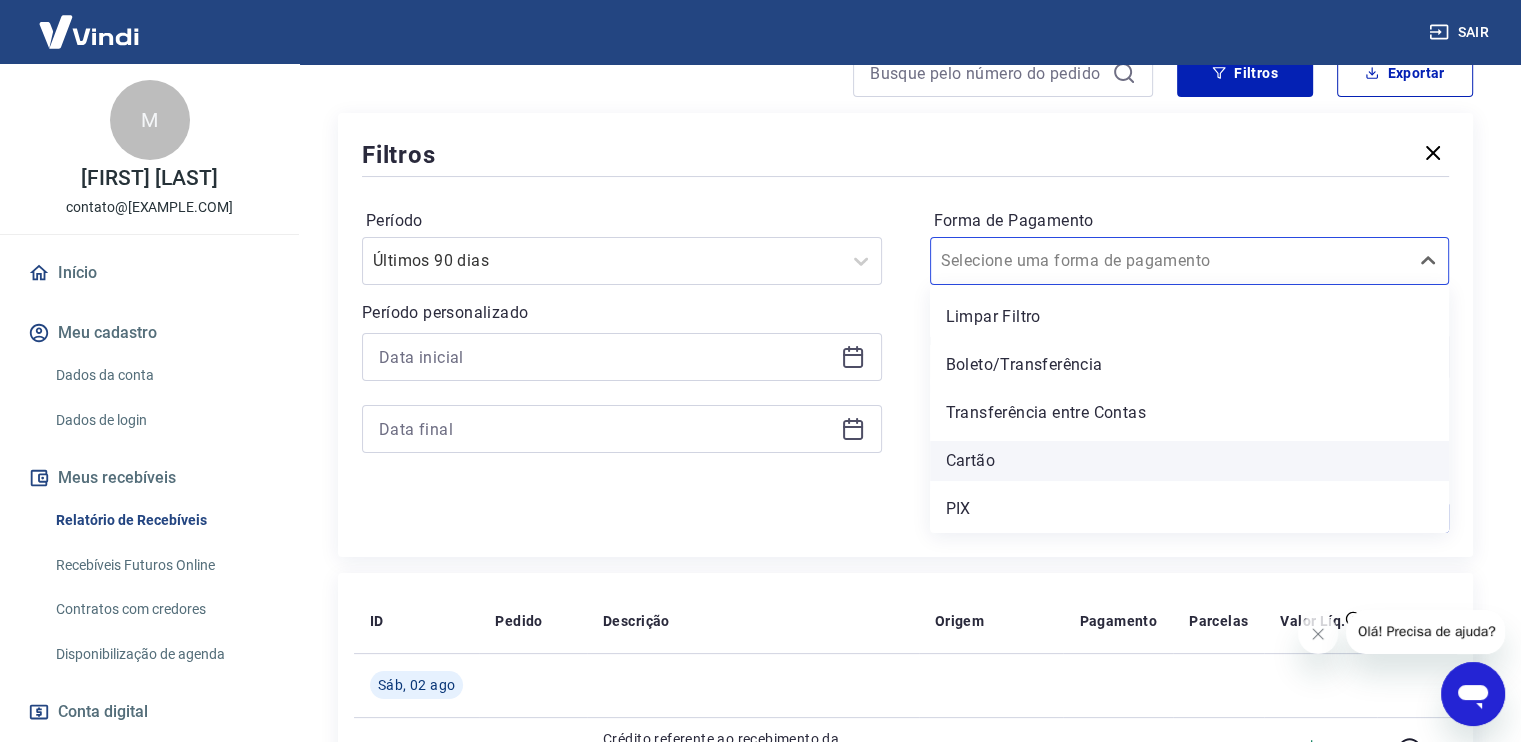 click on "Cartão" at bounding box center [1190, 461] 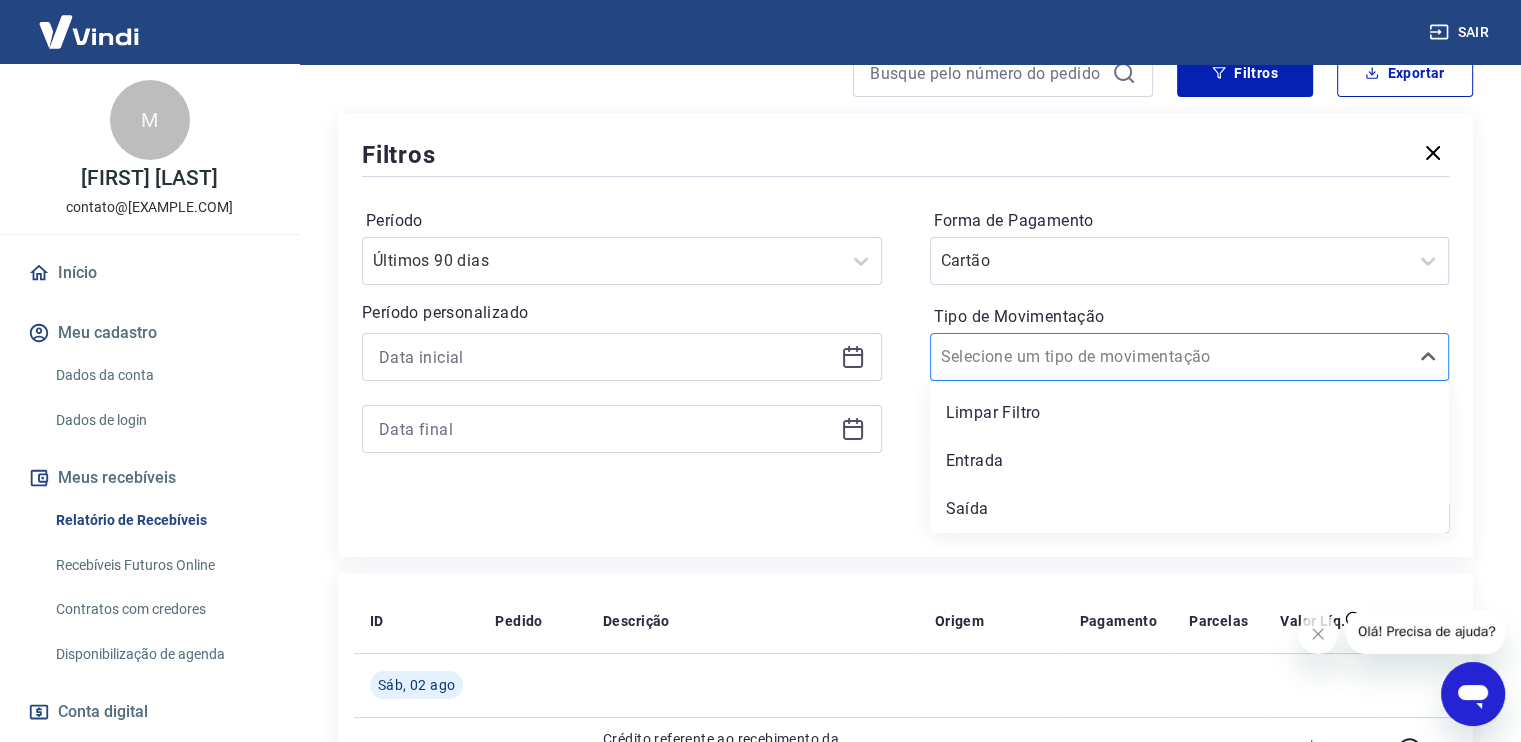 click on "Tipo de Movimentação" at bounding box center (1042, 357) 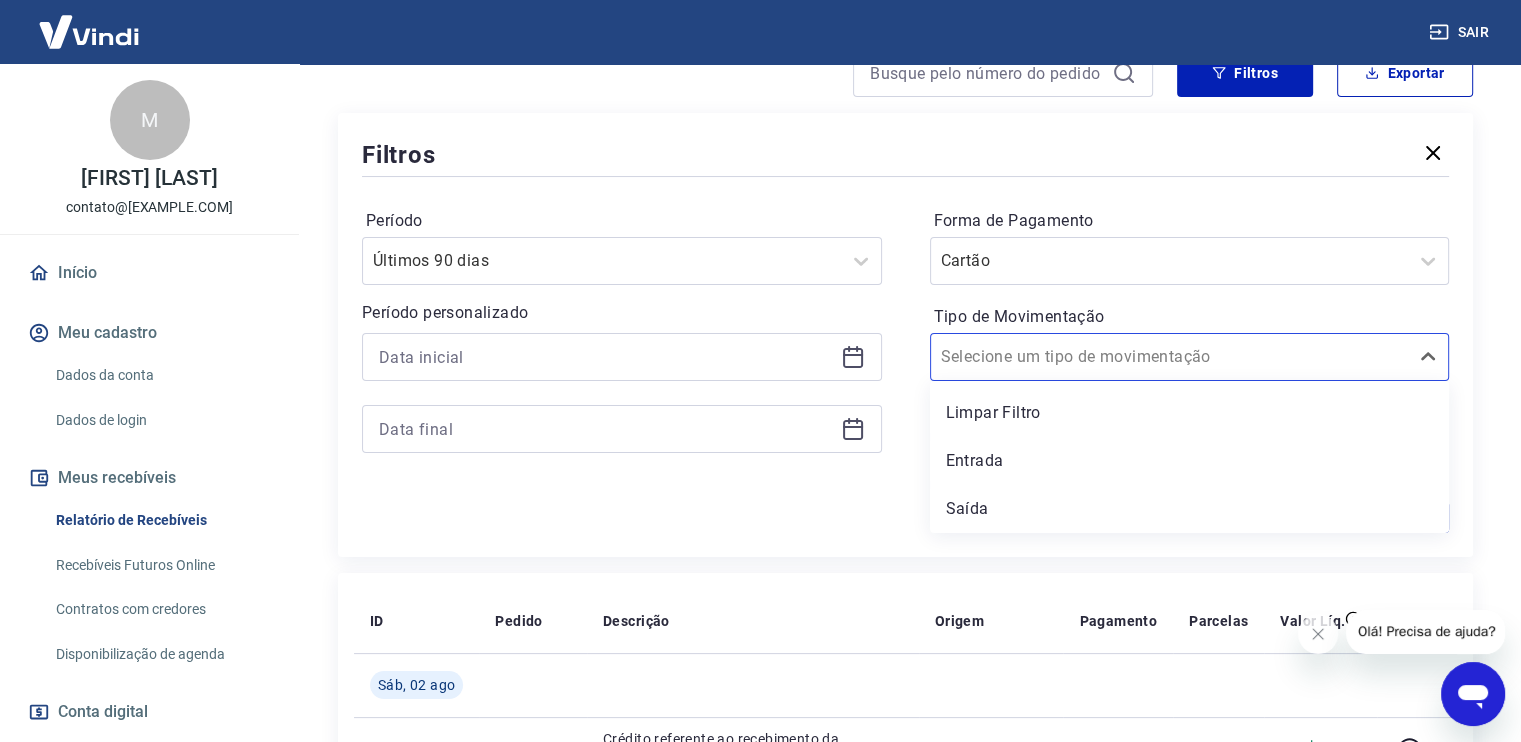 click on "Limpar Filtro Entrada Saída" at bounding box center [1190, 457] 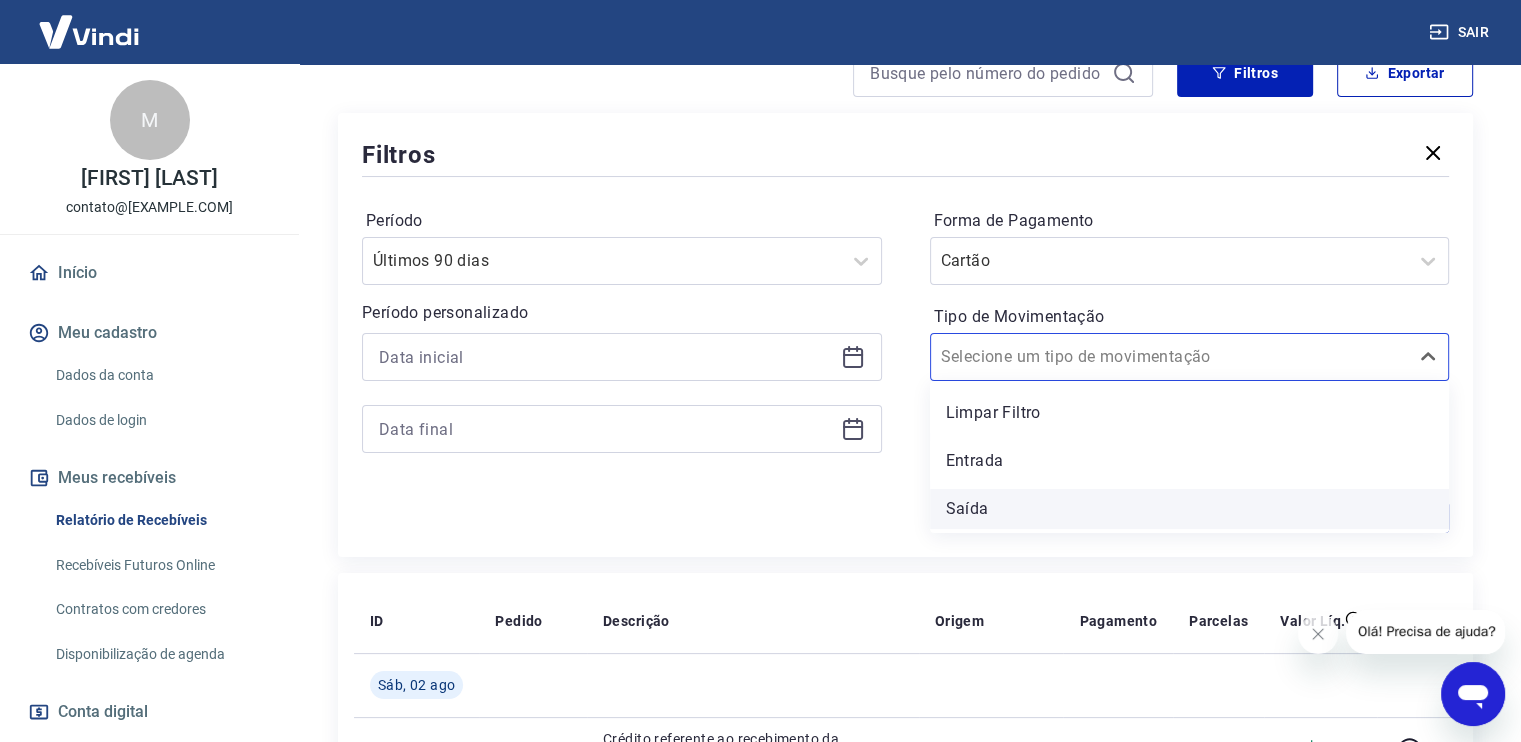 click on "Saída" at bounding box center [1190, 509] 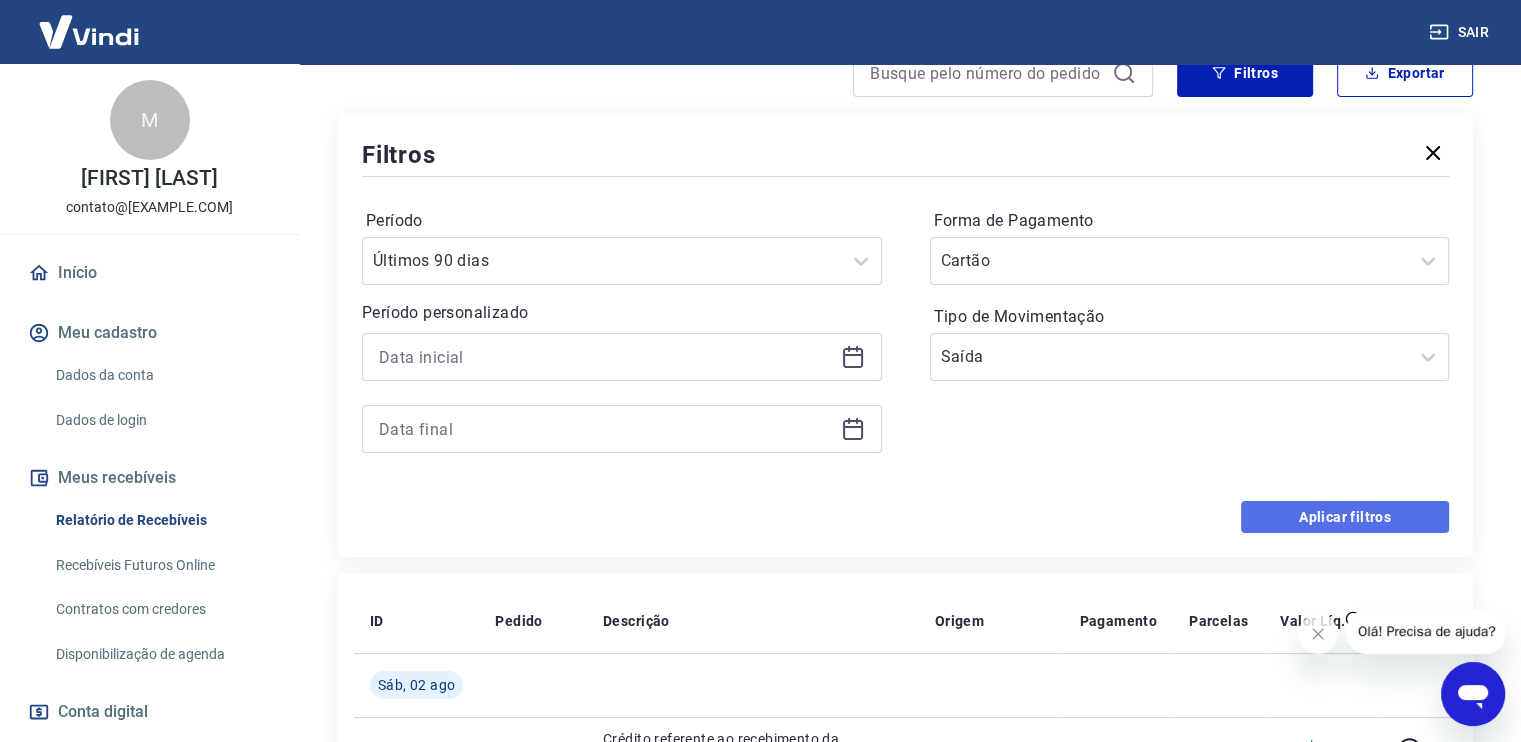 click on "Aplicar filtros" at bounding box center (1345, 517) 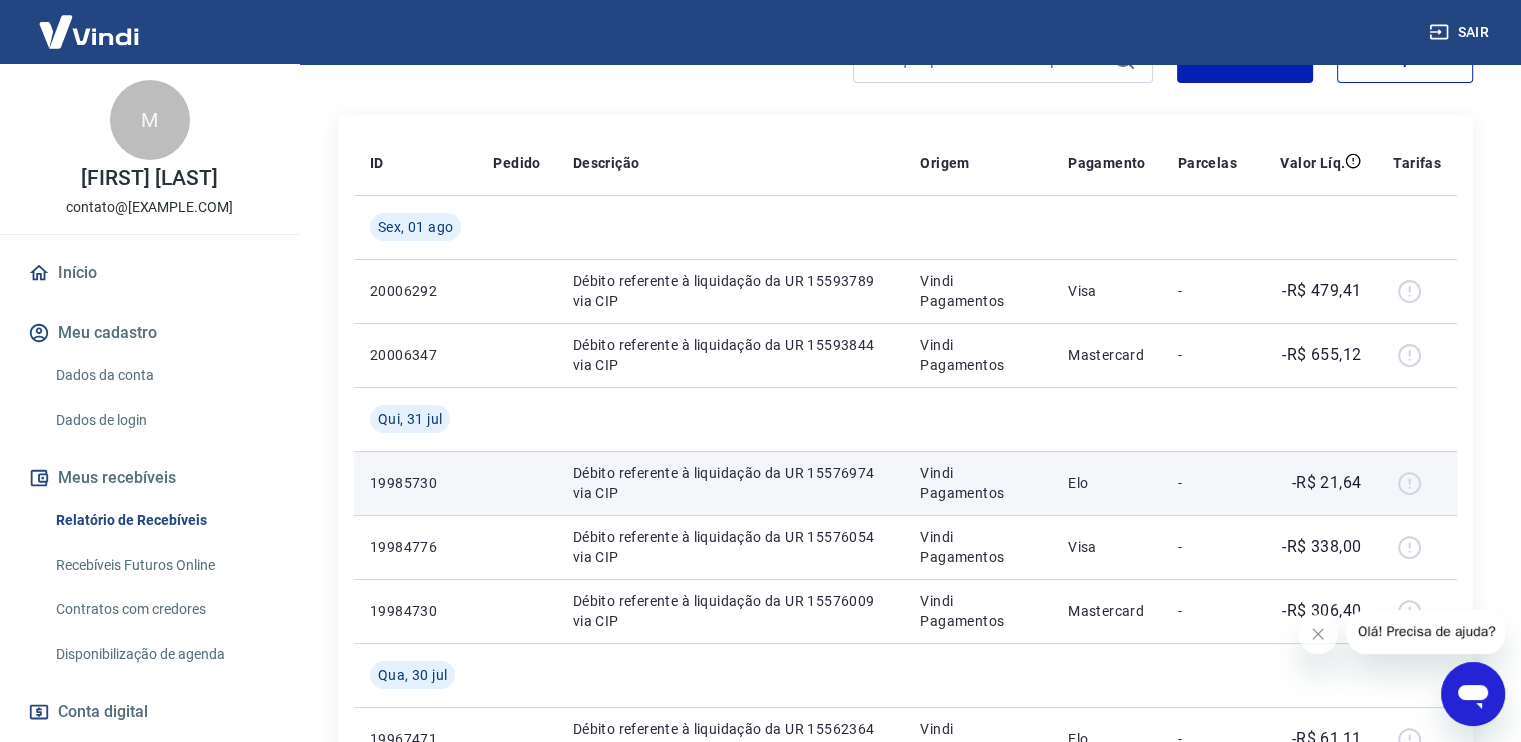 scroll, scrollTop: 100, scrollLeft: 0, axis: vertical 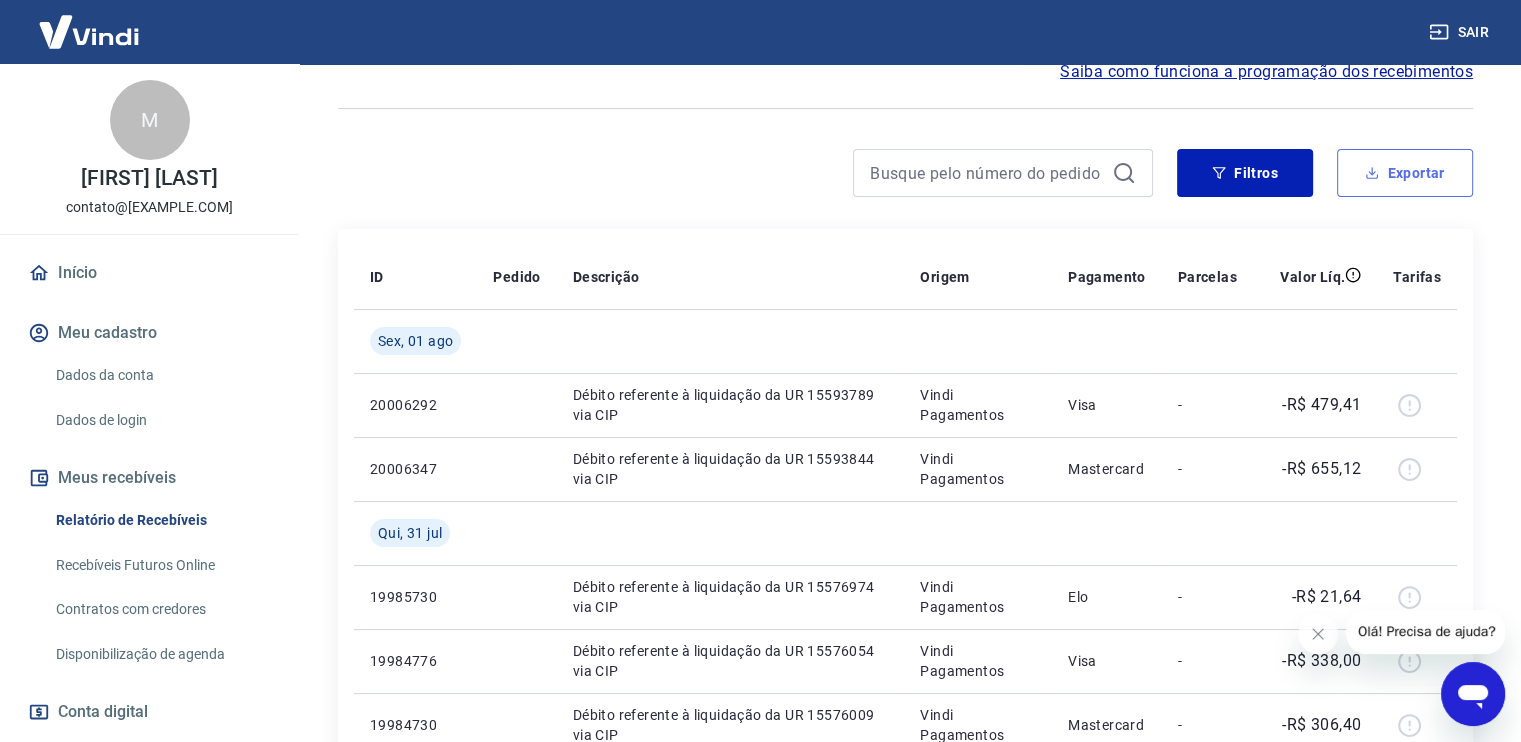 click on "Exportar" at bounding box center (1405, 173) 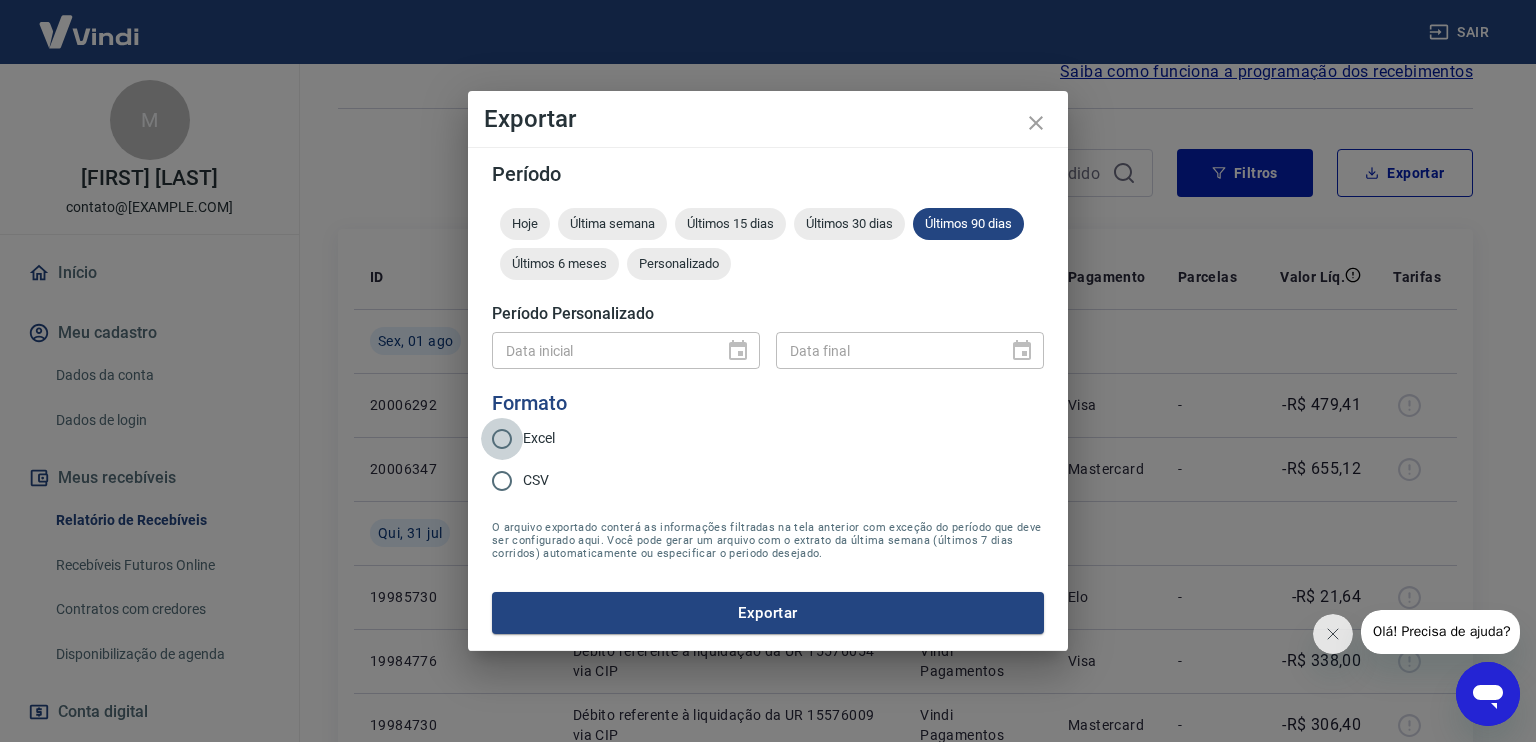 click on "Excel" at bounding box center (502, 439) 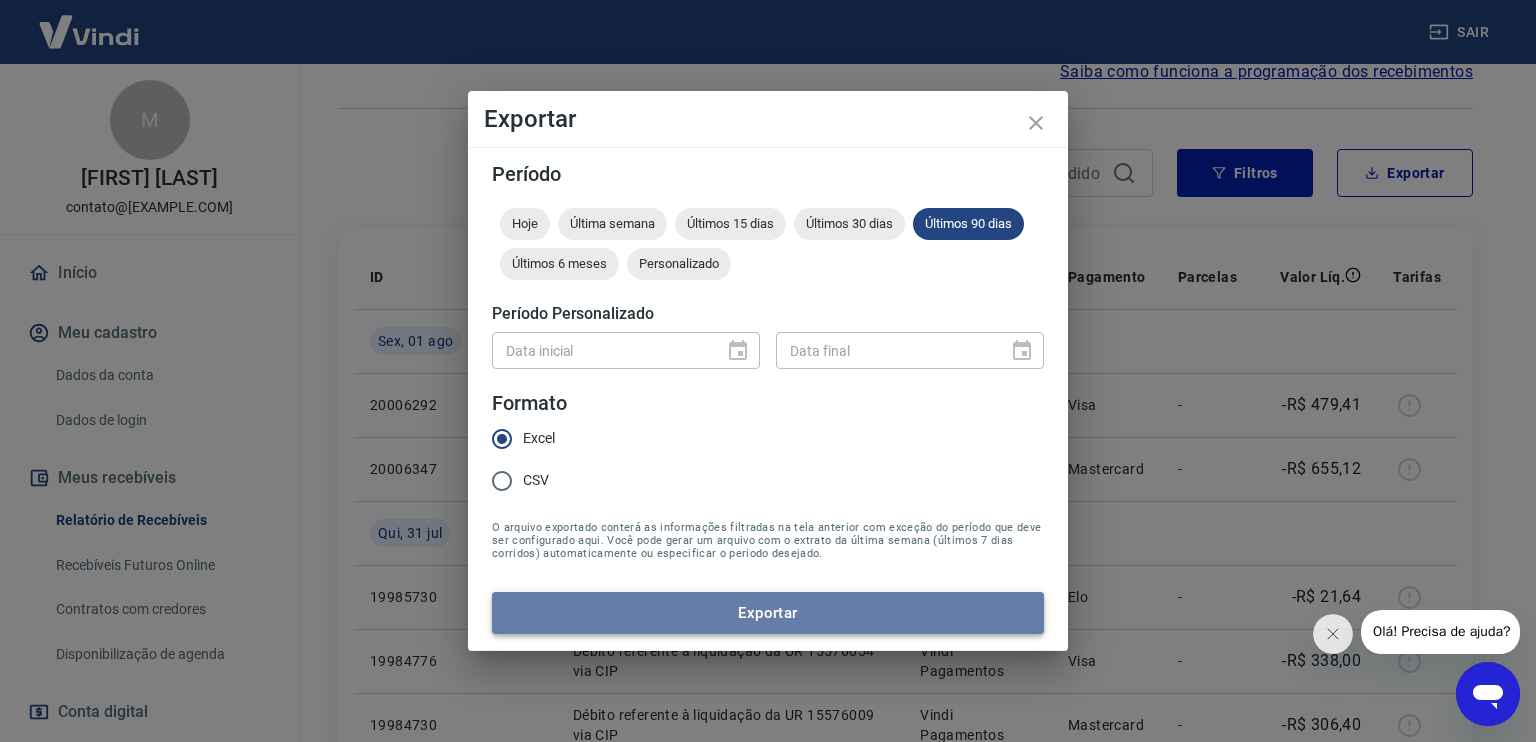 click on "Exportar" at bounding box center (768, 613) 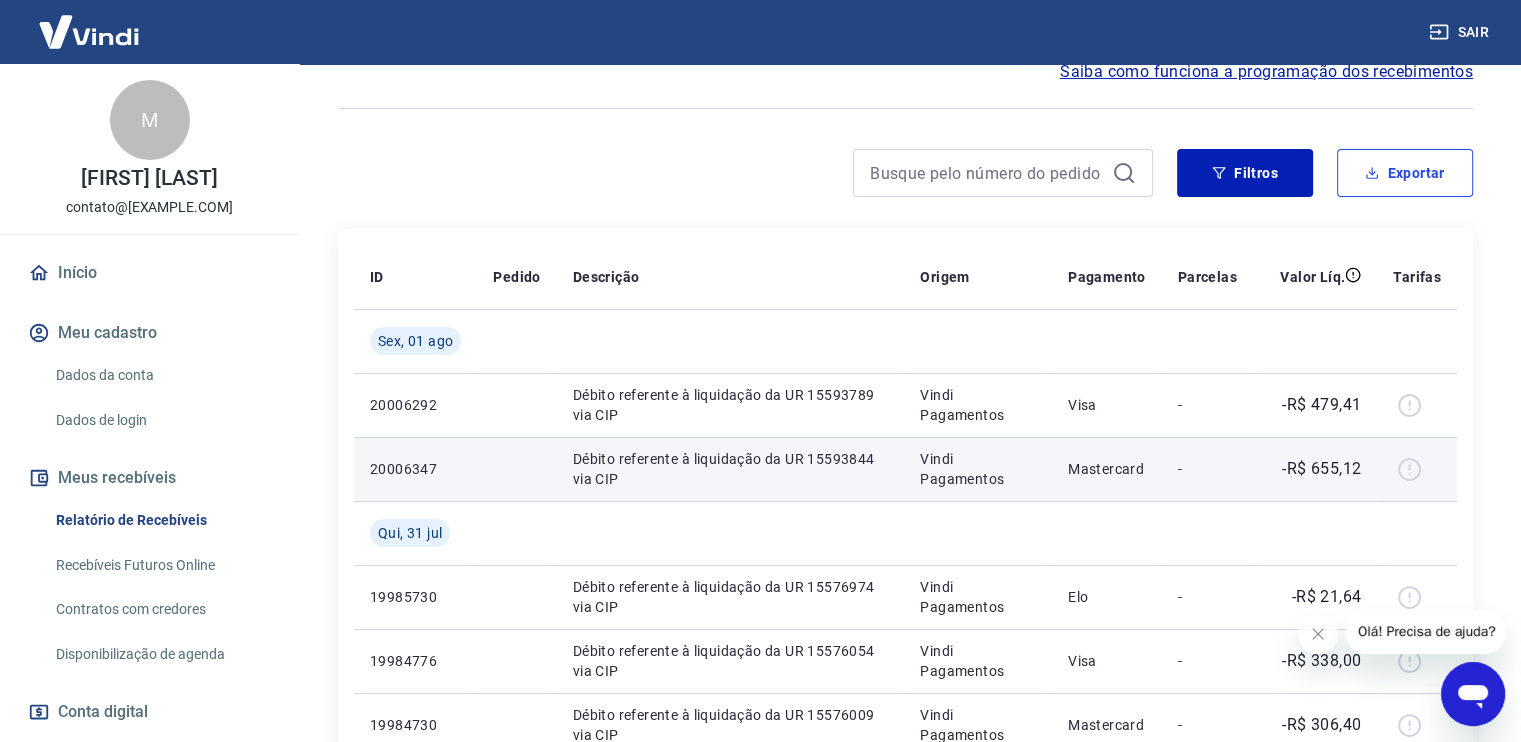 type 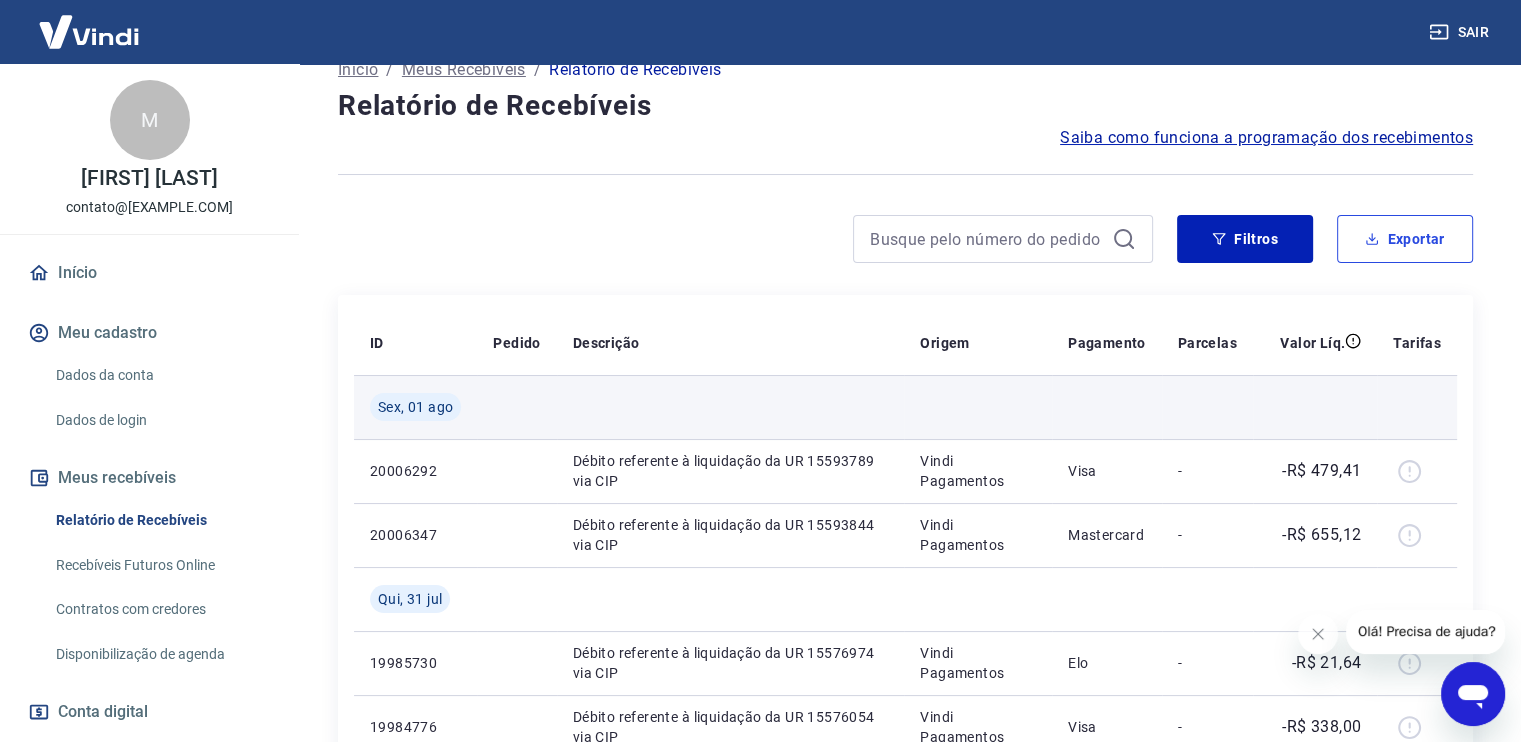 scroll, scrollTop: 0, scrollLeft: 0, axis: both 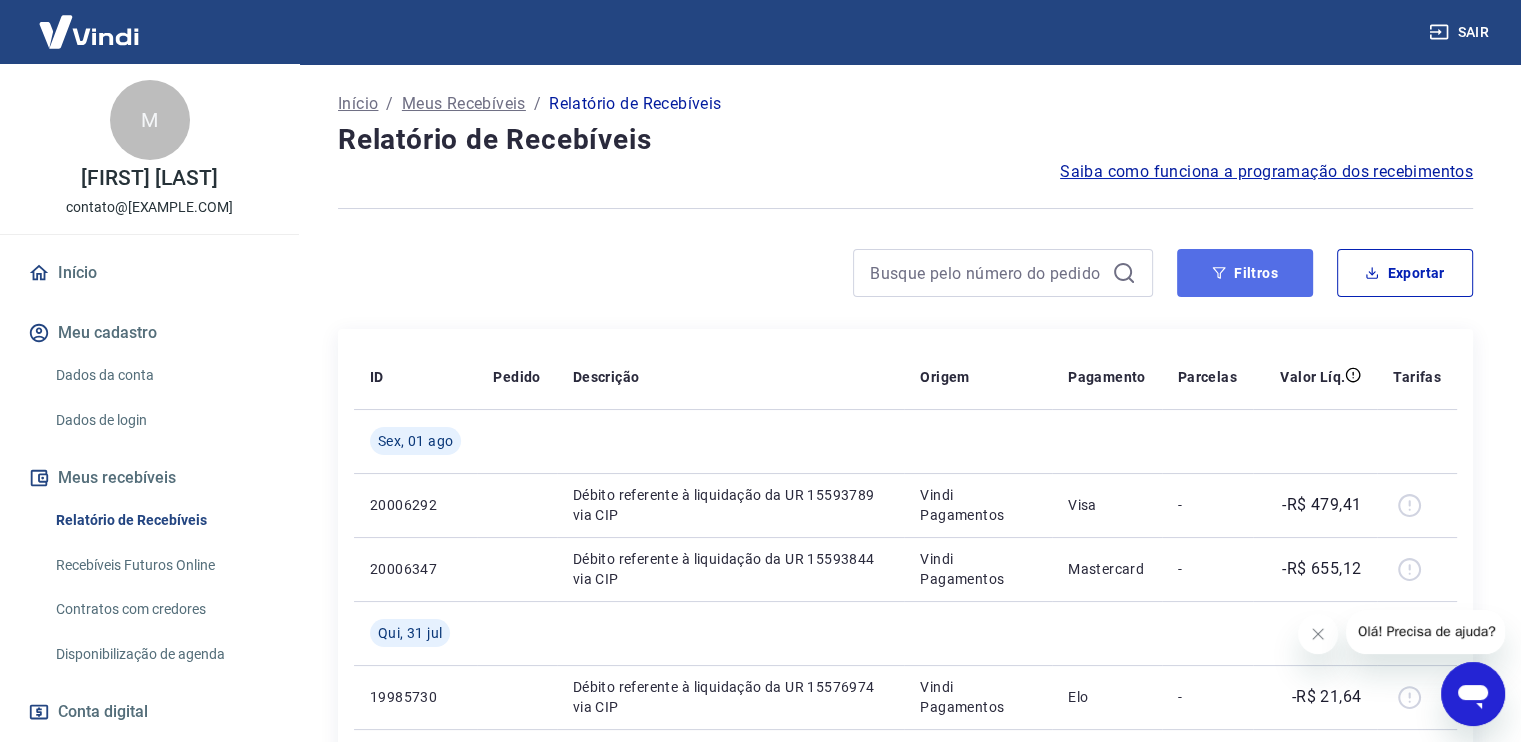 click on "Filtros" at bounding box center [1245, 273] 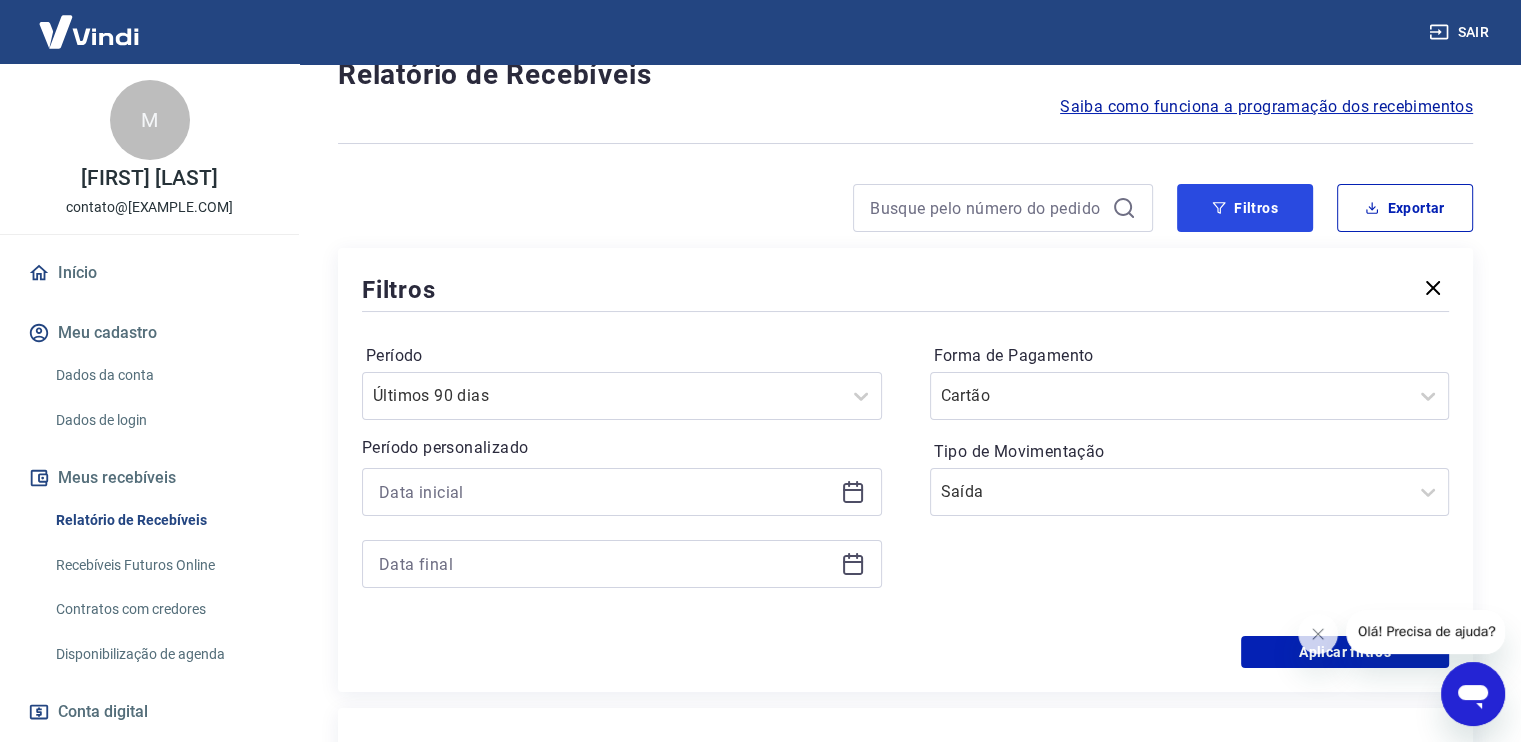 scroll, scrollTop: 100, scrollLeft: 0, axis: vertical 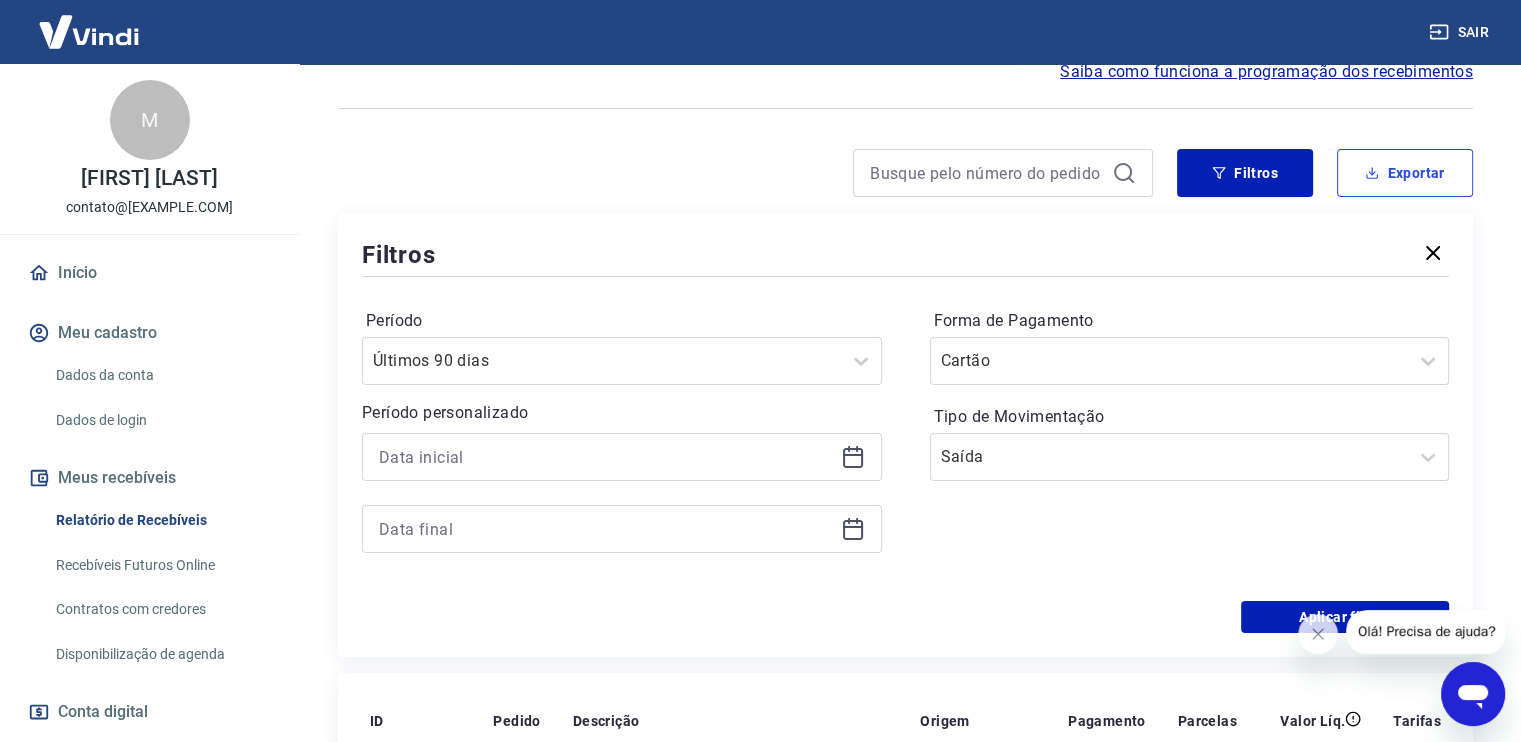click on "Exportar" at bounding box center (1405, 173) 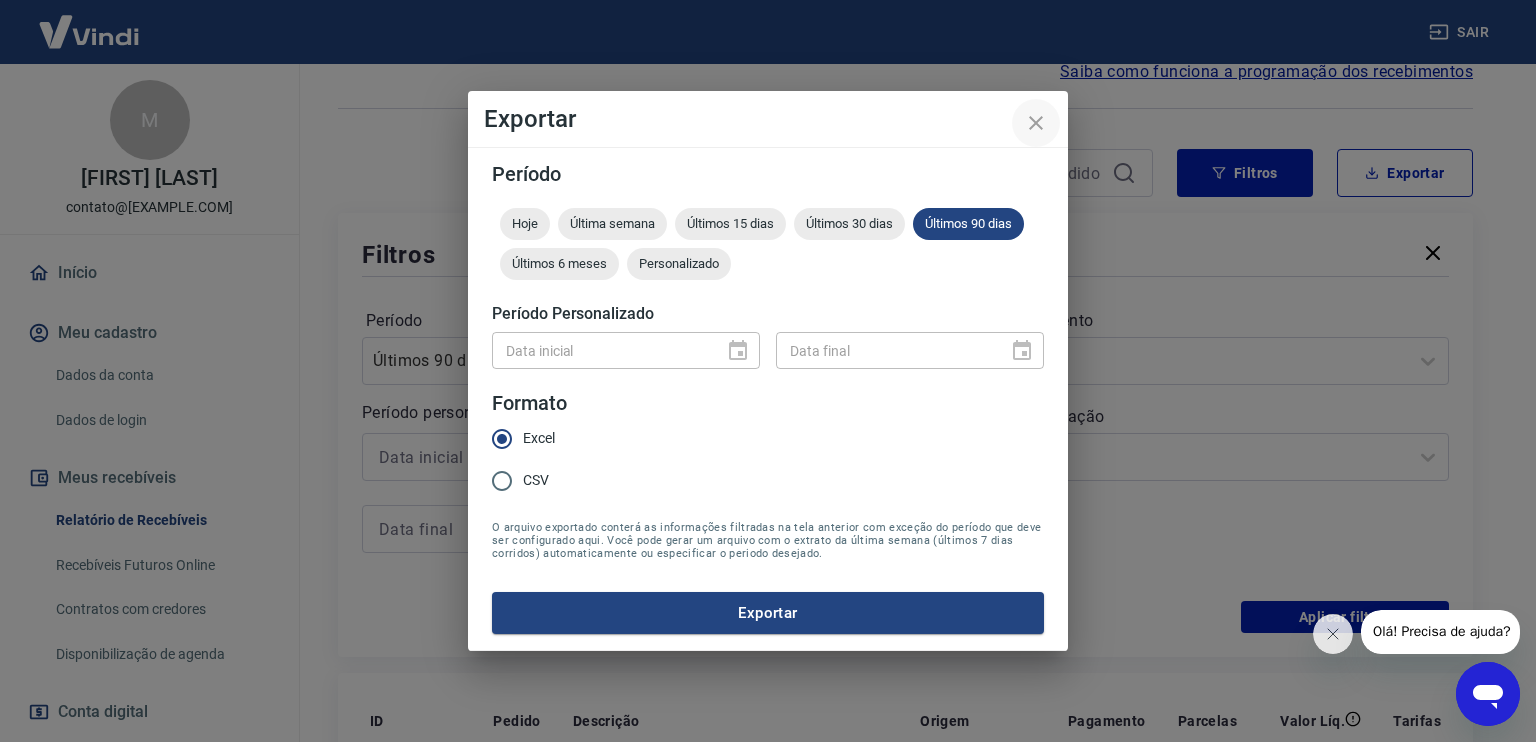 click 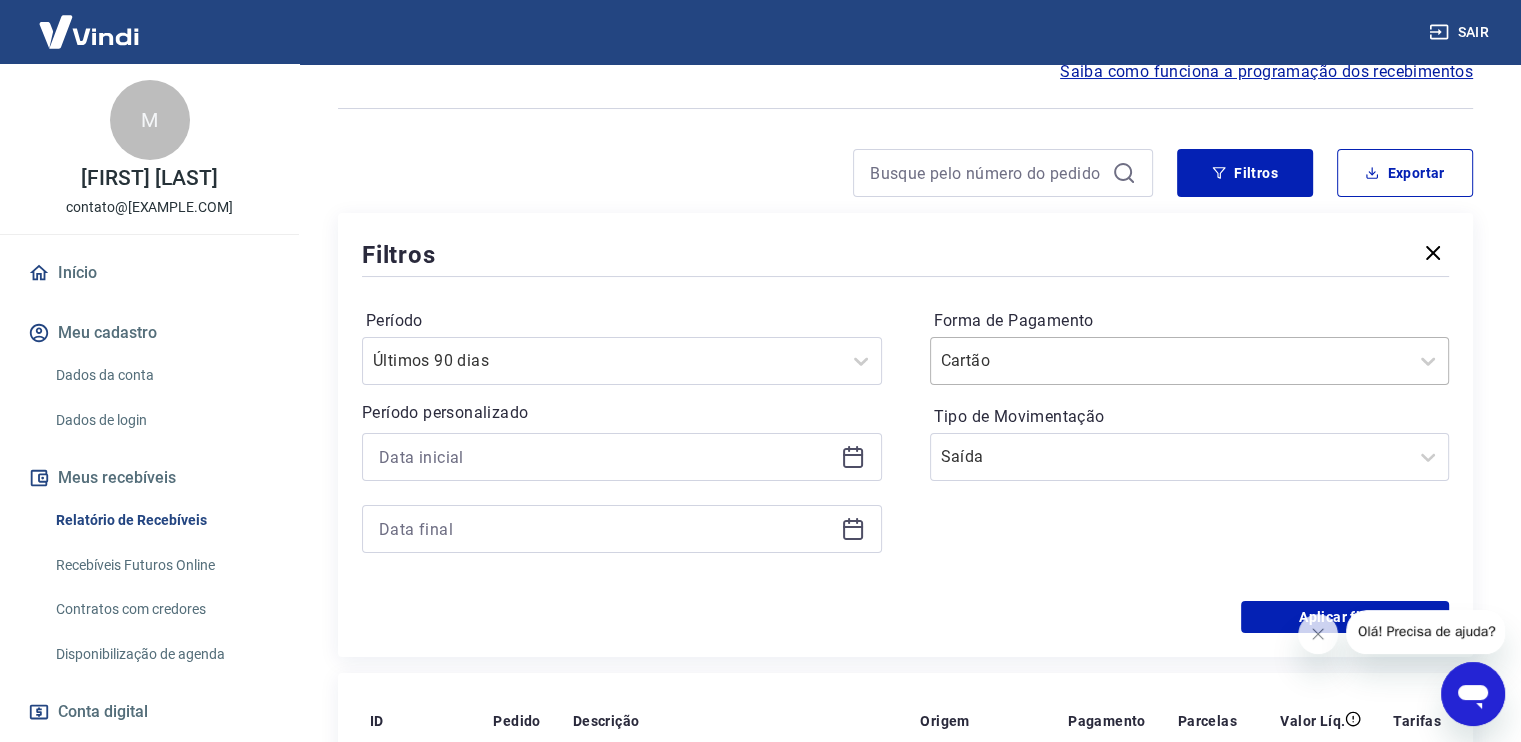 click at bounding box center (1170, 361) 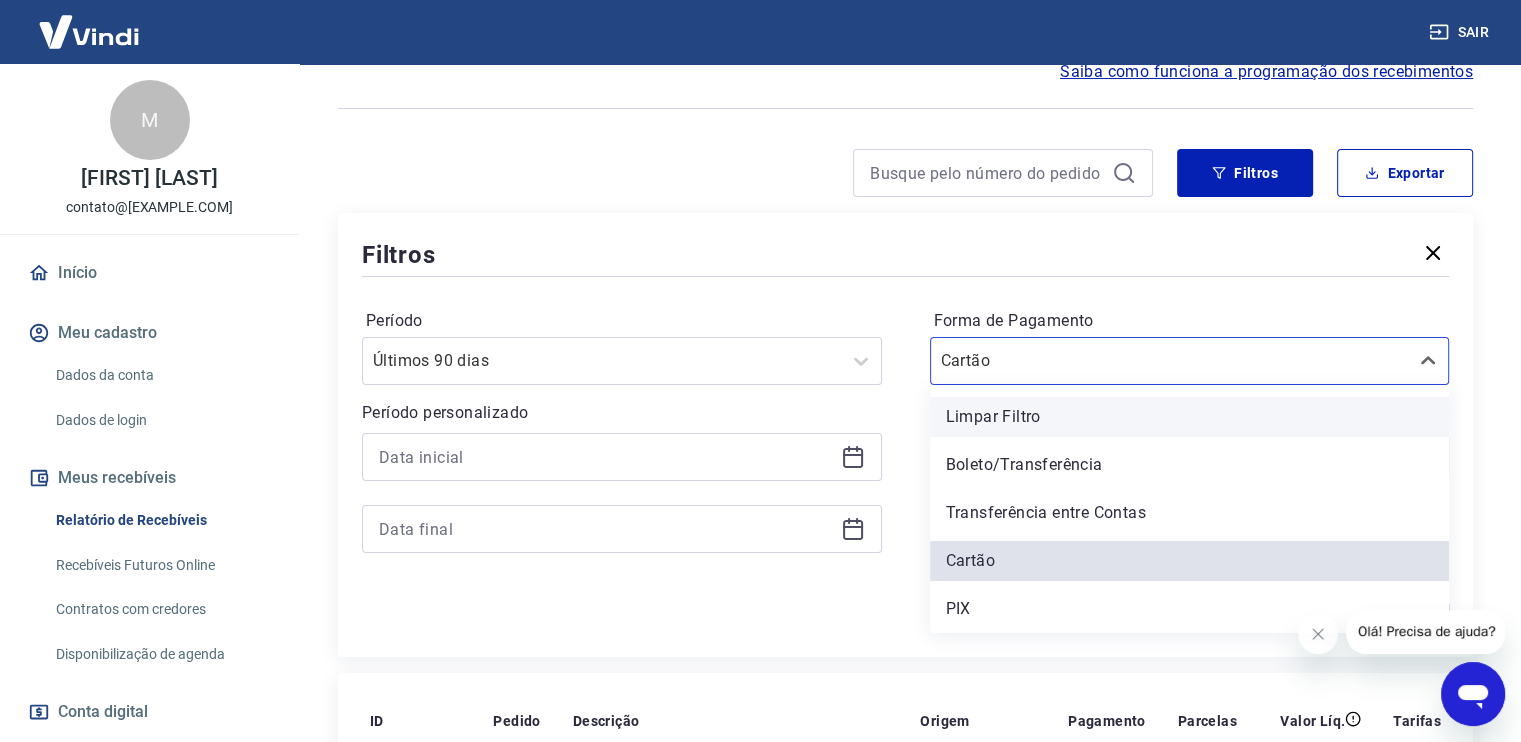 click on "Limpar Filtro" at bounding box center (1190, 417) 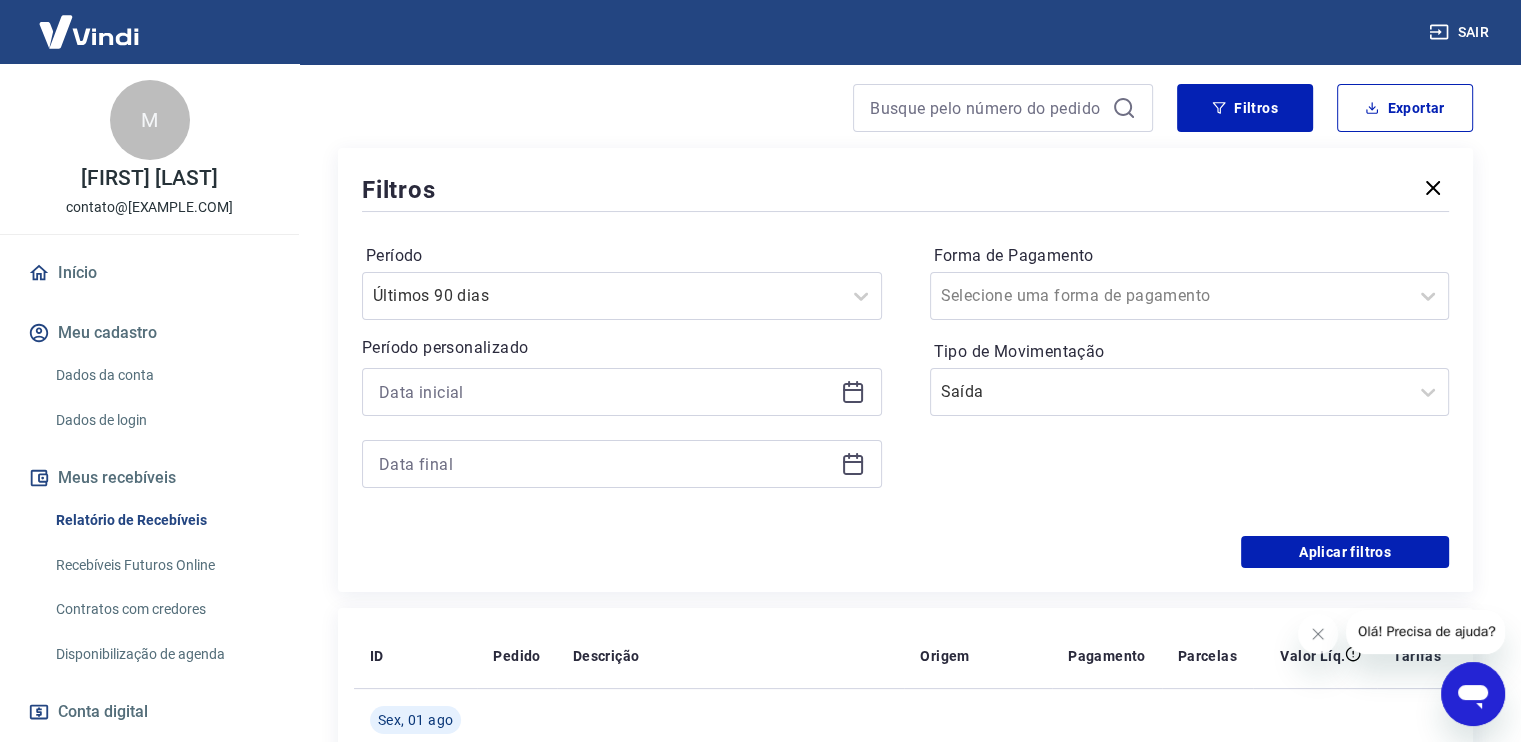 scroll, scrollTop: 200, scrollLeft: 0, axis: vertical 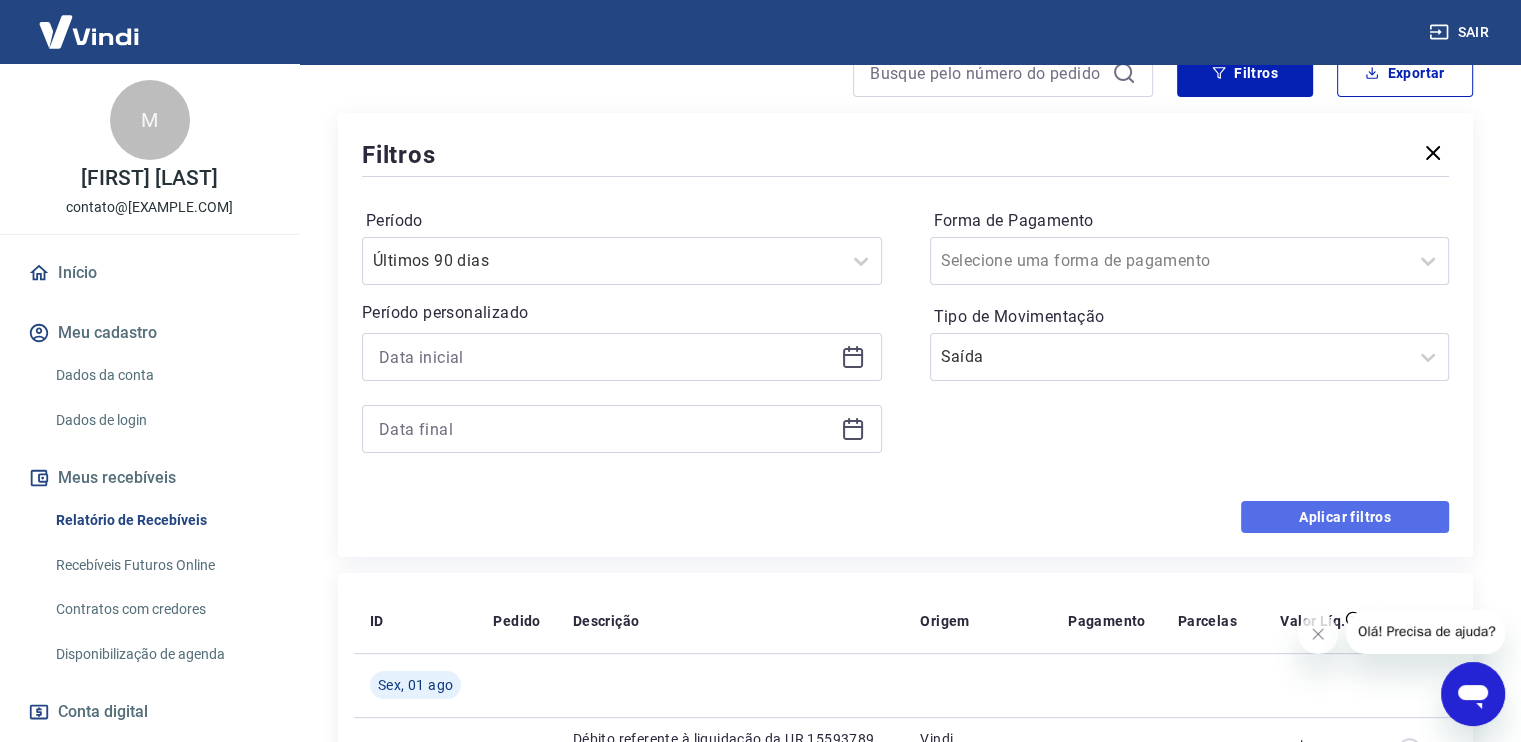 click on "Aplicar filtros" at bounding box center [1345, 517] 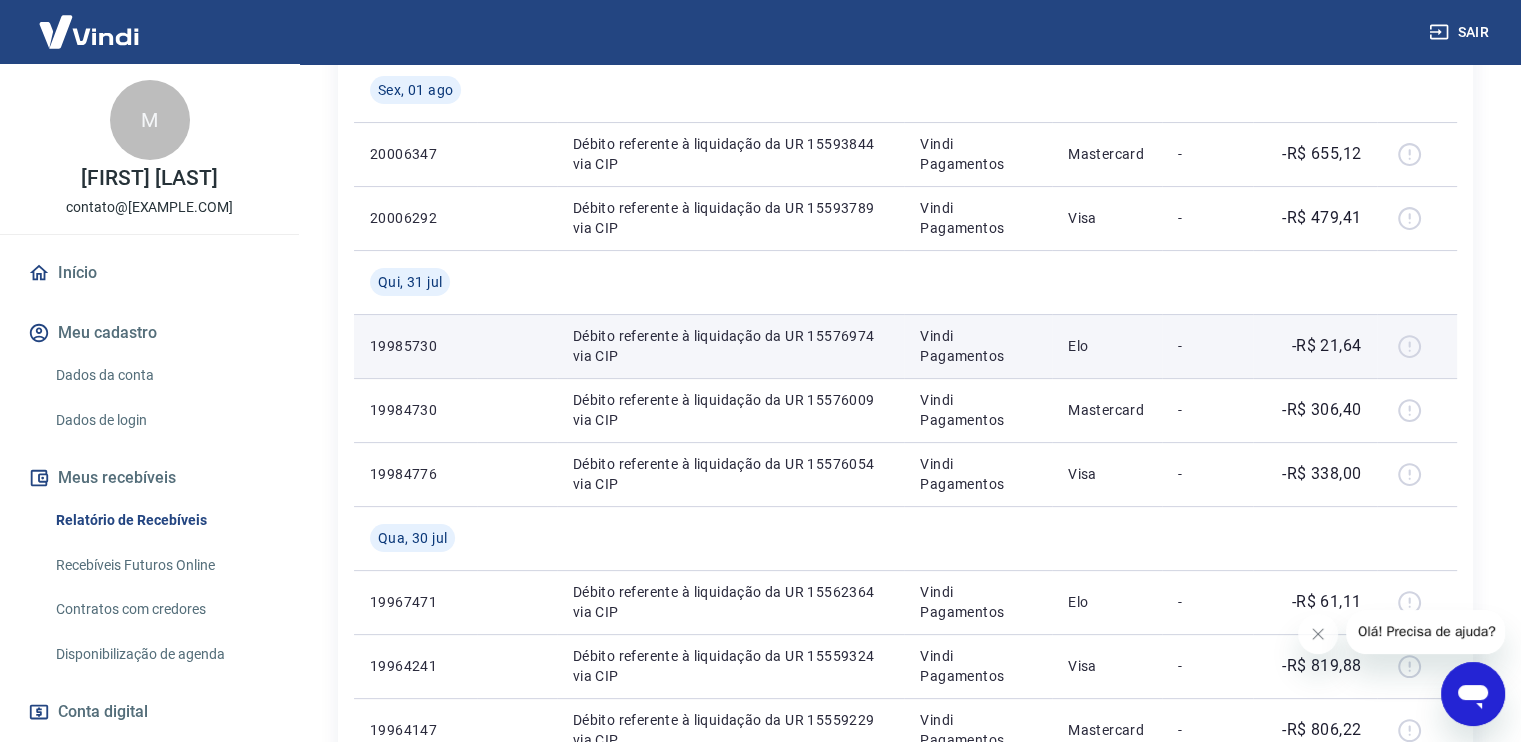 scroll, scrollTop: 400, scrollLeft: 0, axis: vertical 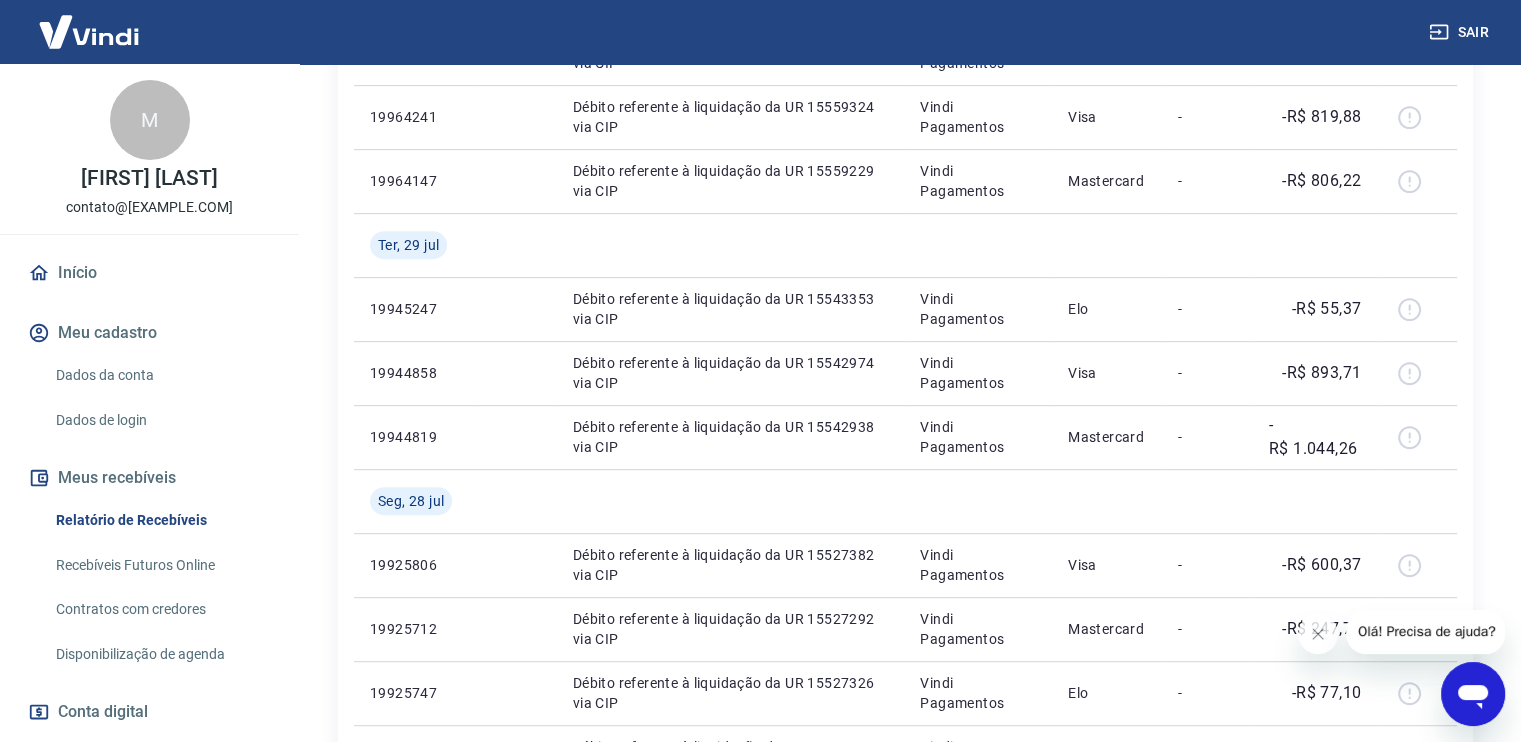 click on "Sex, [DATE] [TRANSACTION_ID] Débito referente à liquidação da UR [TRANSACTION_ID] via CIP Vindi Pagamentos Mastercard - -[AMOUNT] [TRANSACTION_ID] Débito referente à liquidação da UR [TRANSACTION_ID] via CIP Vindi Pagamentos Visa - -[AMOUNT] Qui, [DATE] [TRANSACTION_ID] Débito referente à liquidação da UR [TRANSACTION_ID] via CIP Vindi Pagamentos Elo - -[AMOUNT] [TRANSACTION_ID] Débito referente à liquidação da UR [TRANSACTION_ID] via CIP Vindi Pagamentos Mastercard - -[AMOUNT] [TRANSACTION_ID] Débito referente à liquidação da UR [TRANSACTION_ID] via CIP Vindi Pagamentos Visa - -[AMOUNT] Qua, [DATE] [TRANSACTION_ID] Débito referente à liquidação da UR [TRANSACTION_ID] via CIP Vindi Pagamentos Elo - -[AMOUNT] [TRANSACTION_ID] Débito referente à liquidação da UR [TRANSACTION_ID] via CIP Vindi Pagamentos Visa - -[AMOUNT] [TRANSACTION_ID] Débito referente à liquidação da UR [TRANSACTION_ID] via CIP Vindi Pagamentos Mastercard - -[AMOUNT] [TRANSACTION_ID] Débito referente à liquidação da UR [TRANSACTION_ID] via CIP Vindi Pagamentos Elo - -[AMOUNT] [TRANSACTION_ID] Vindi Pagamentos Visa - -[AMOUNT] -" at bounding box center [905, 341] 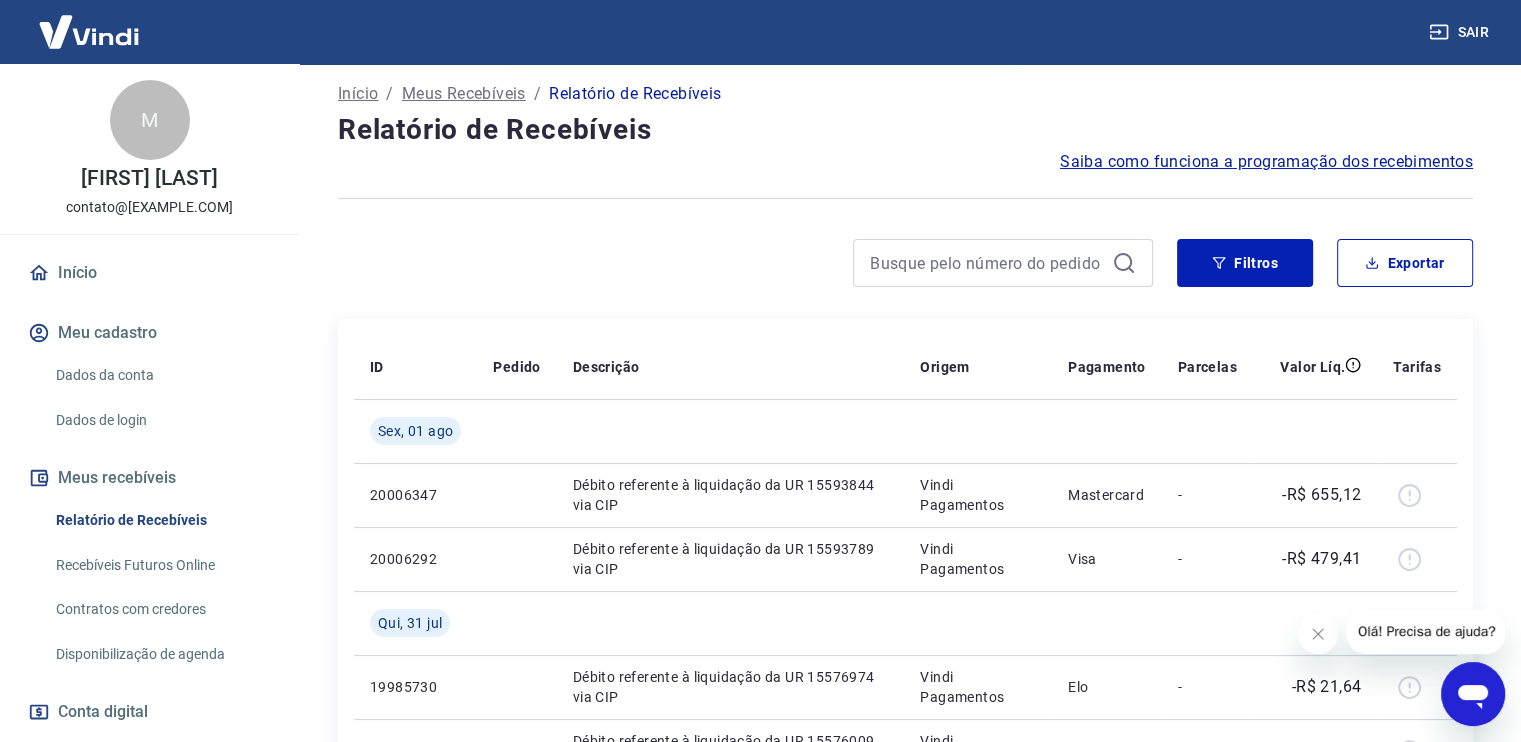 scroll, scrollTop: 0, scrollLeft: 0, axis: both 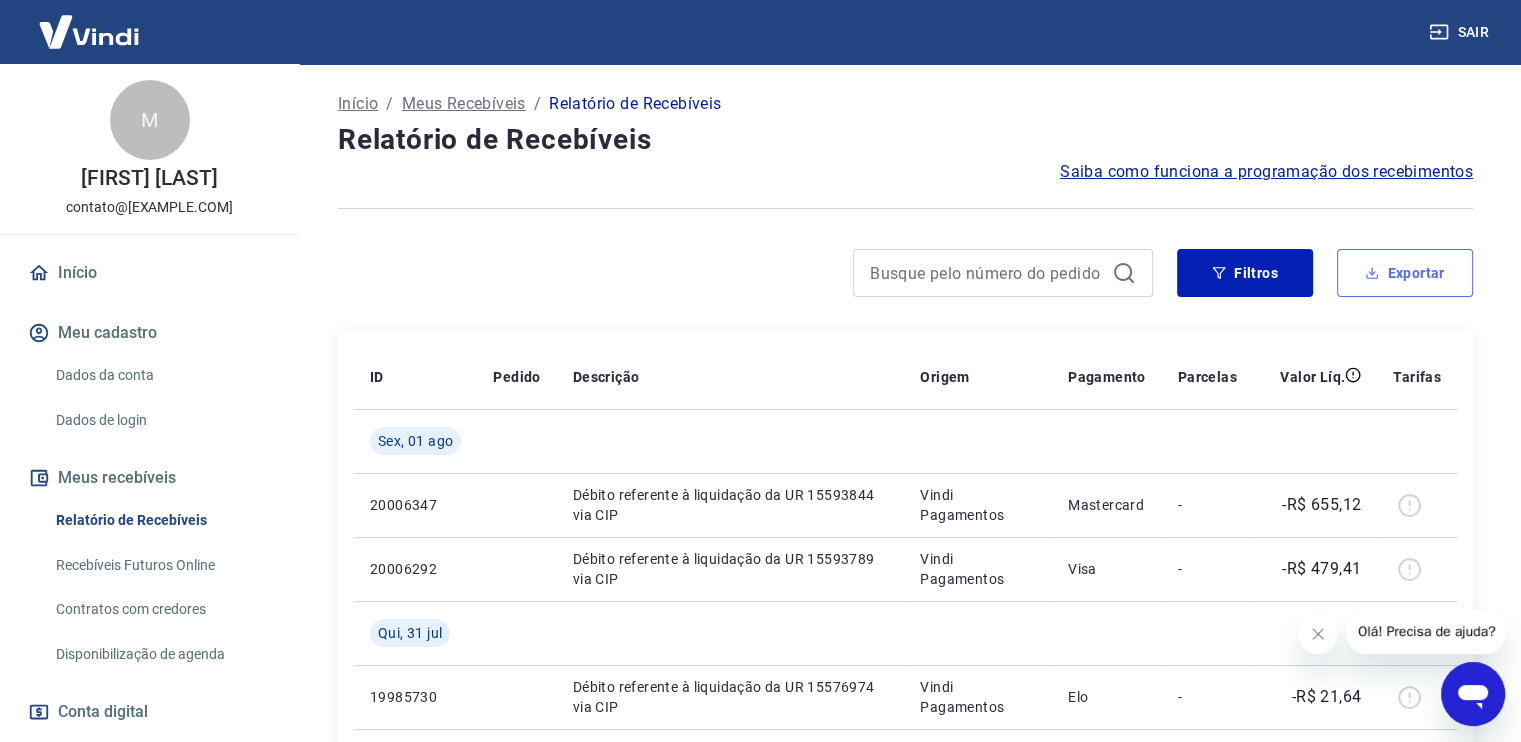 click on "Exportar" at bounding box center (1405, 273) 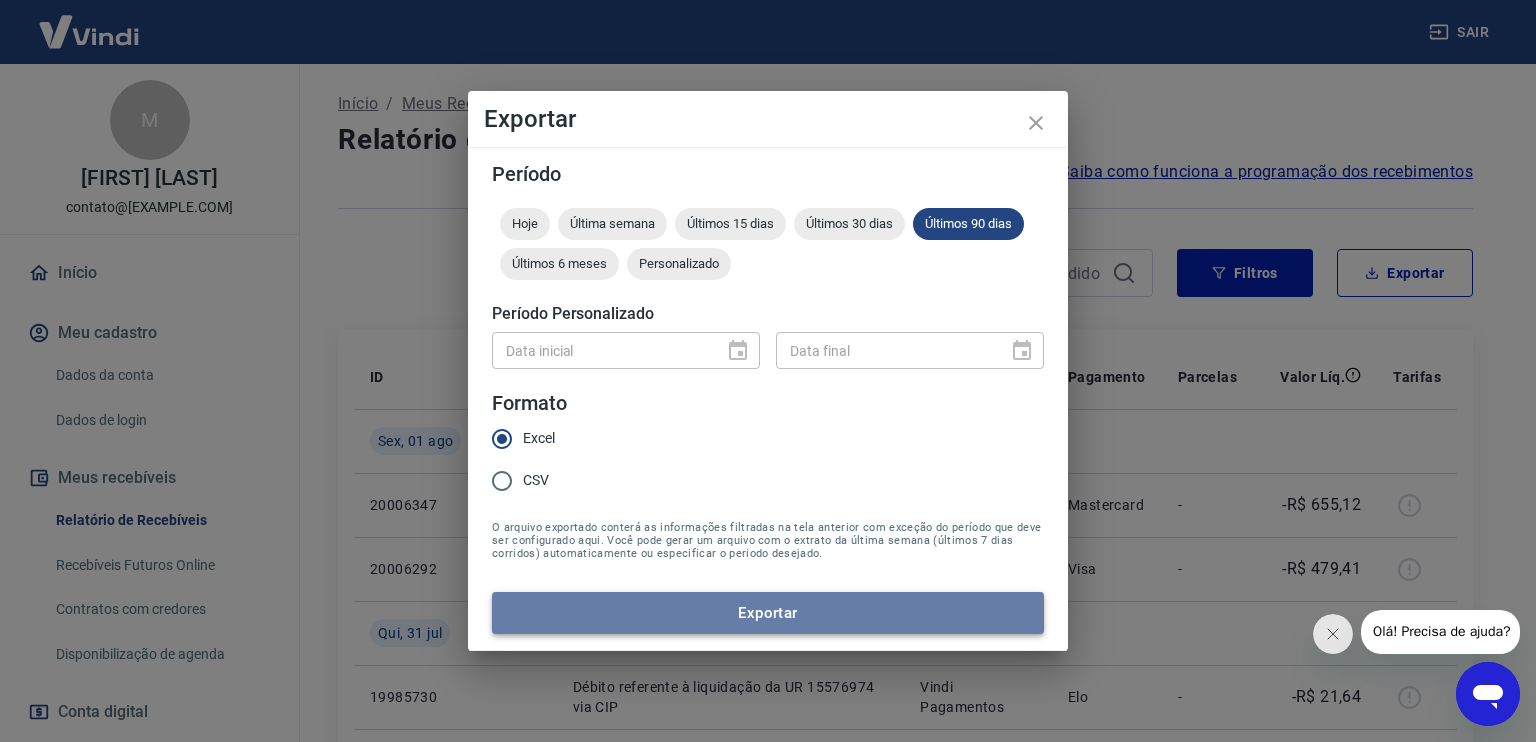 click on "Exportar" at bounding box center [768, 613] 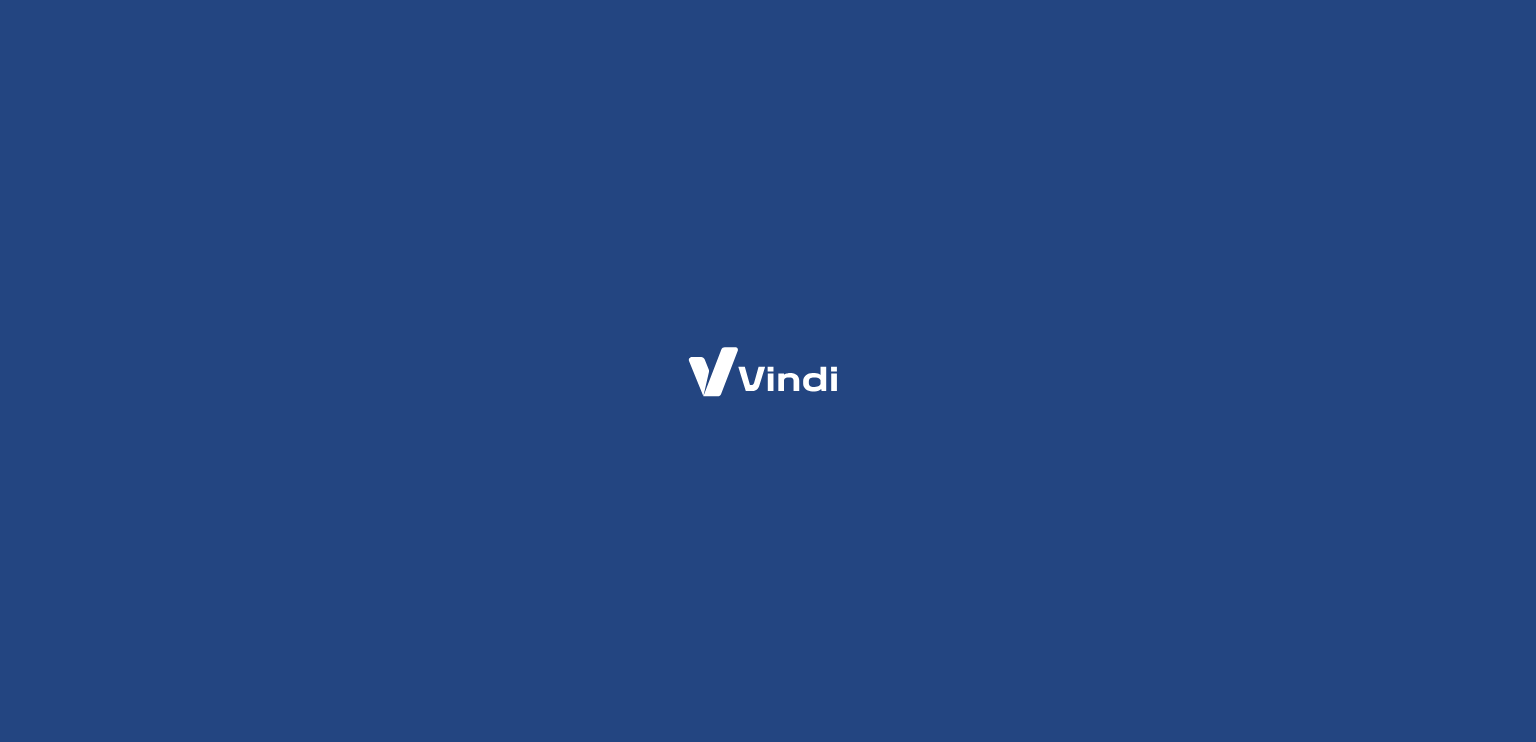 scroll, scrollTop: 0, scrollLeft: 0, axis: both 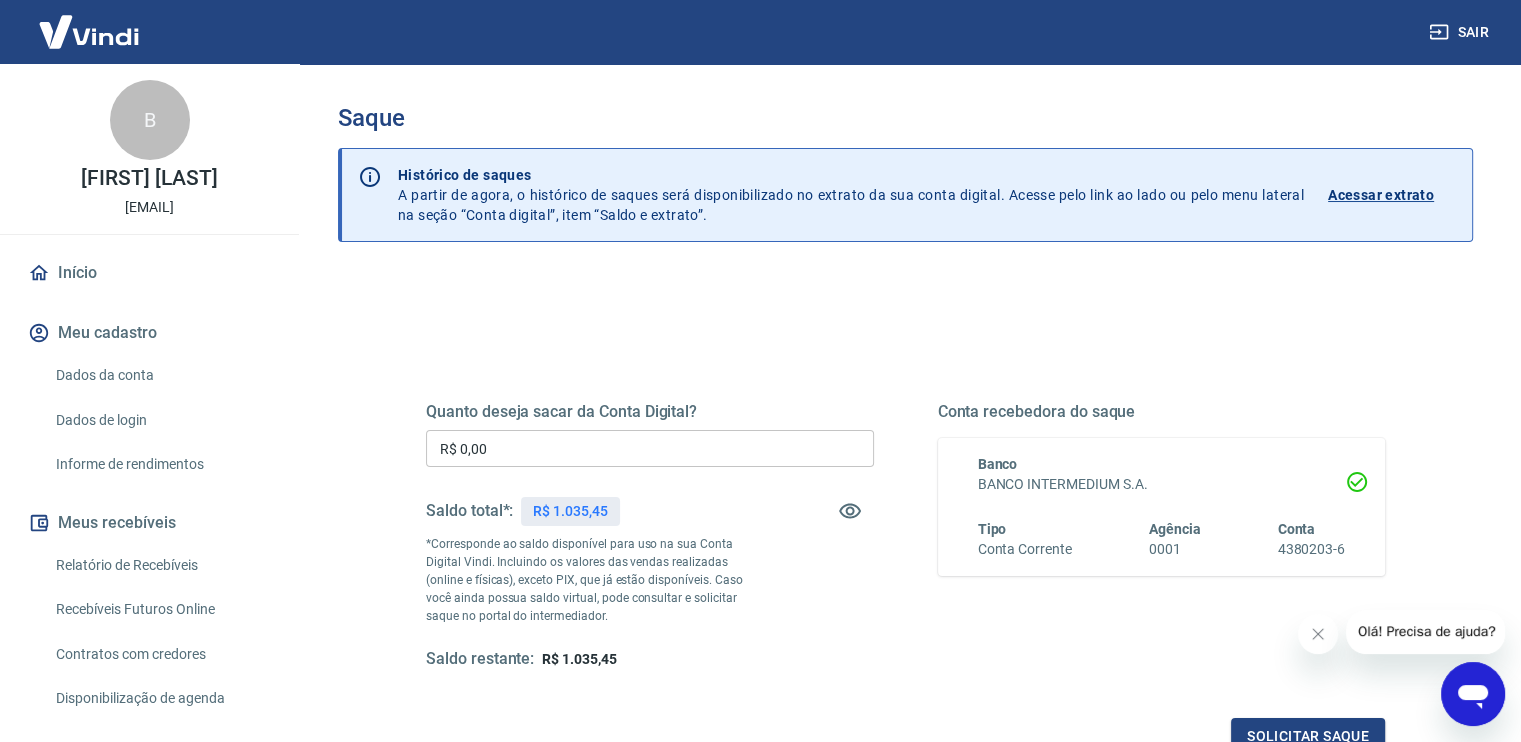 click on "R$ 0,00" at bounding box center (650, 448) 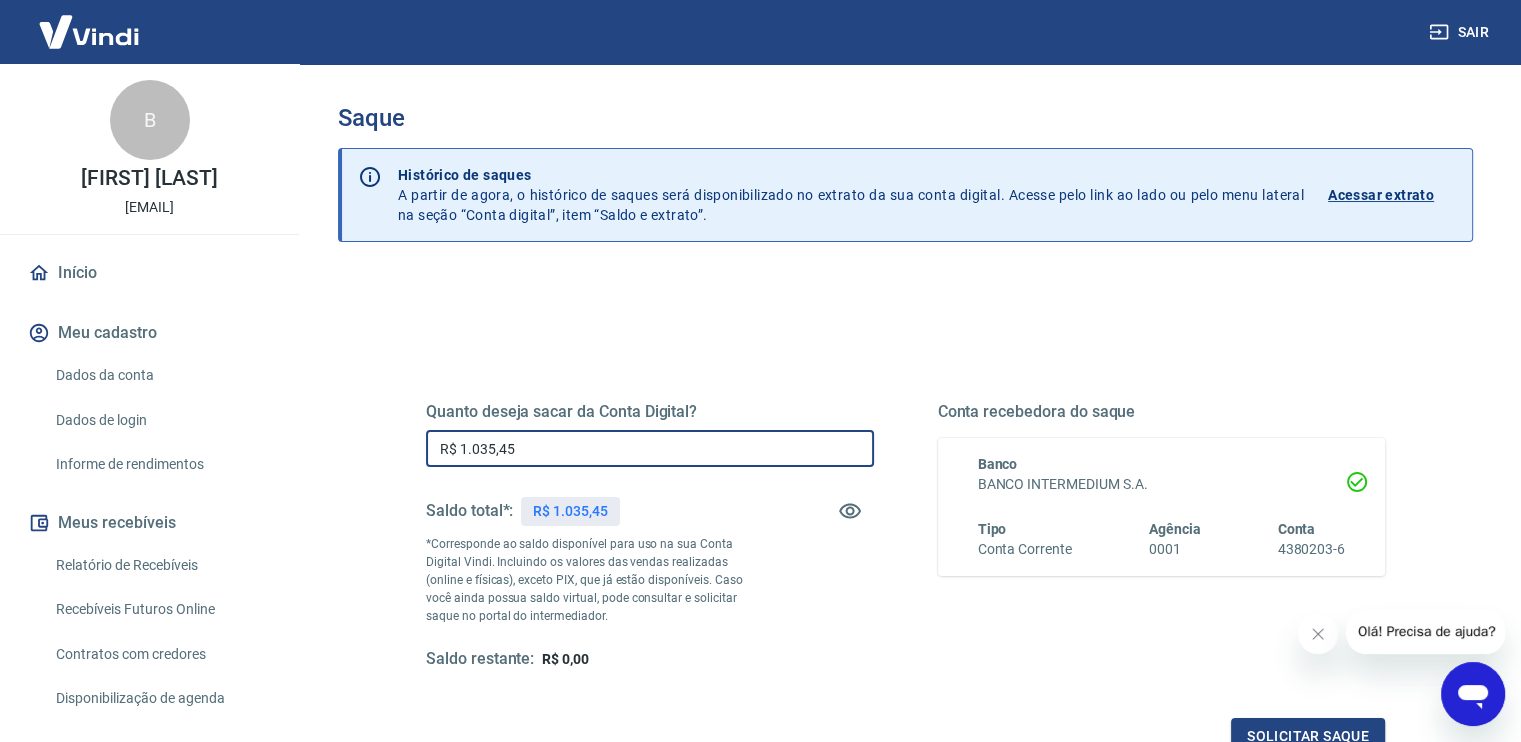 click on "R$ 1.035,45" at bounding box center (650, 448) 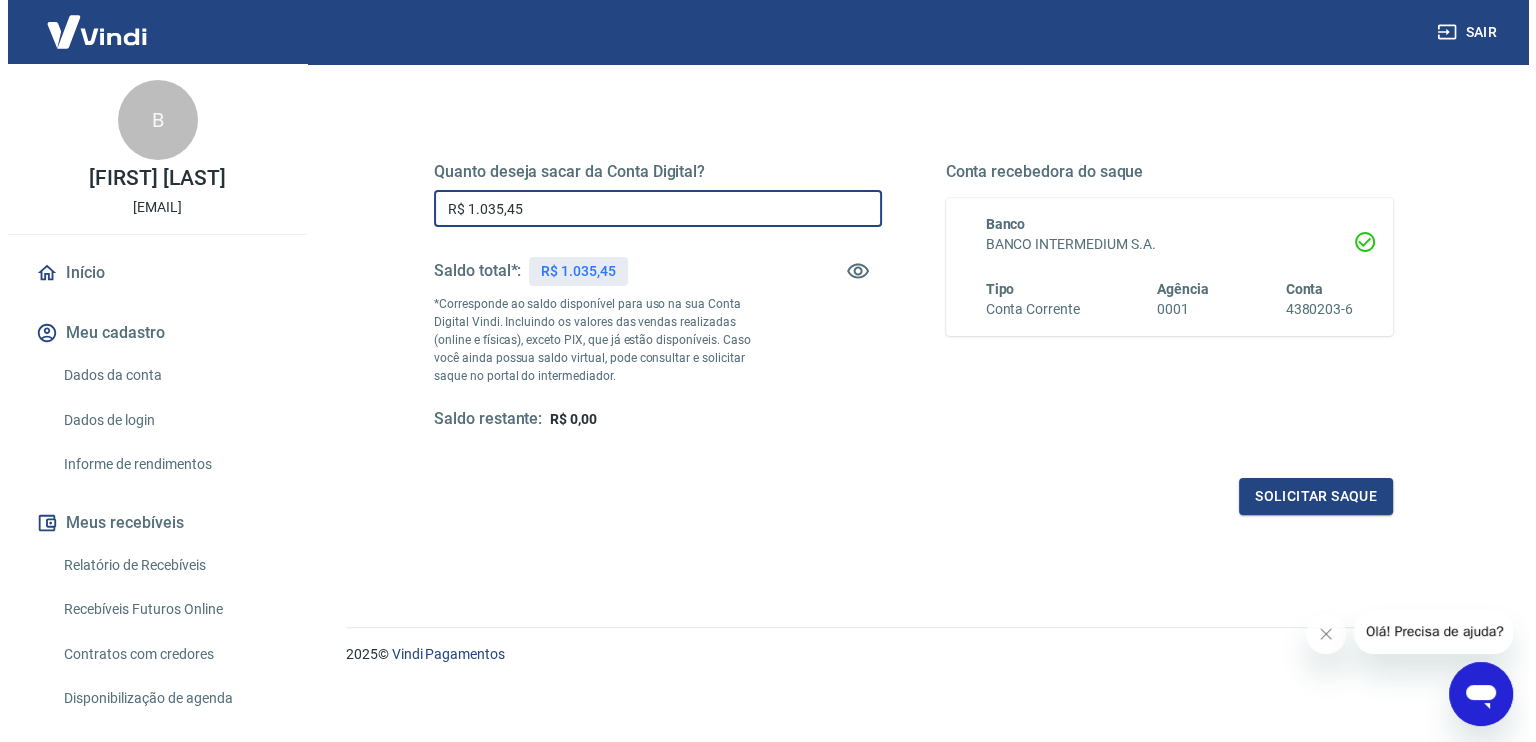 scroll, scrollTop: 245, scrollLeft: 0, axis: vertical 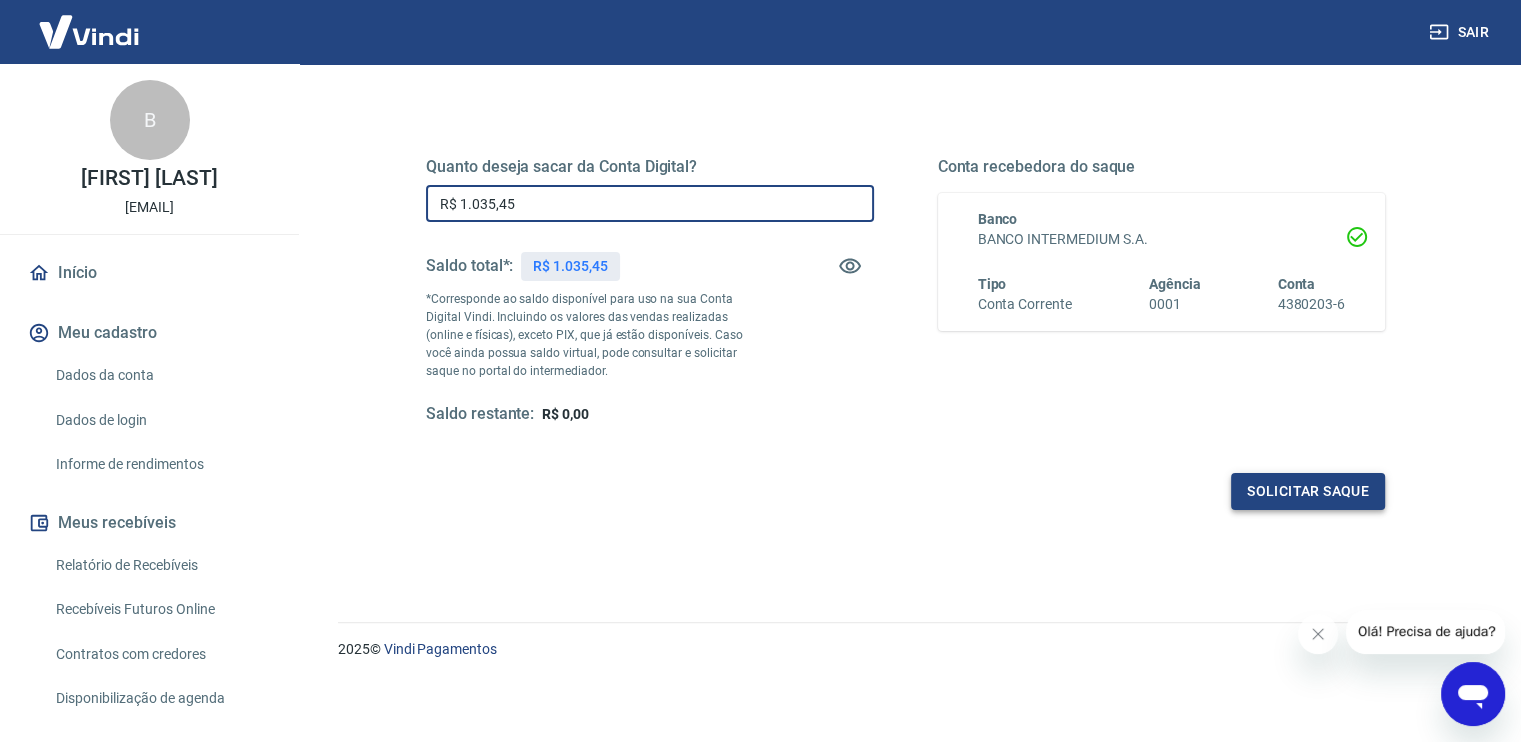 type on "R$ 1.035,45" 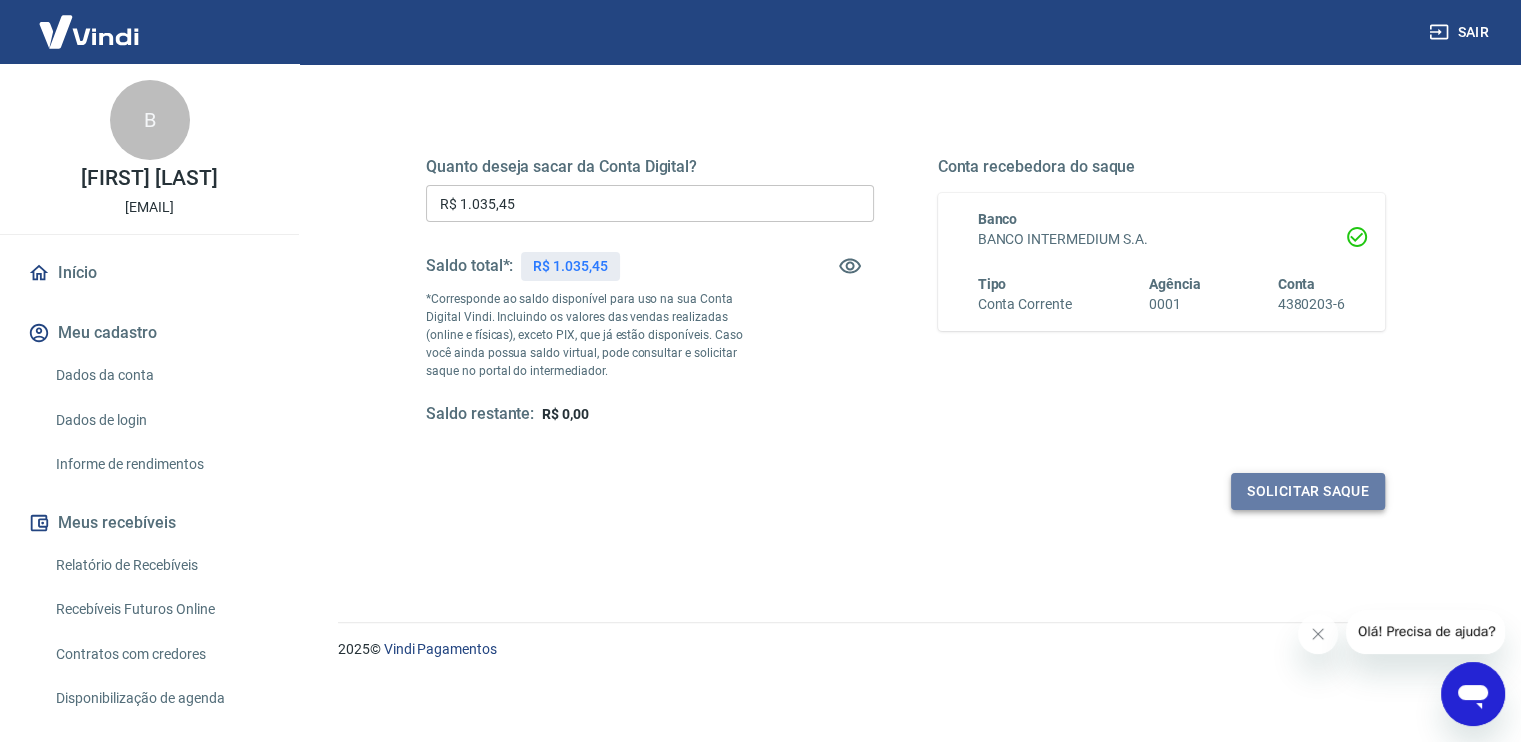 click on "Solicitar saque" at bounding box center [1308, 491] 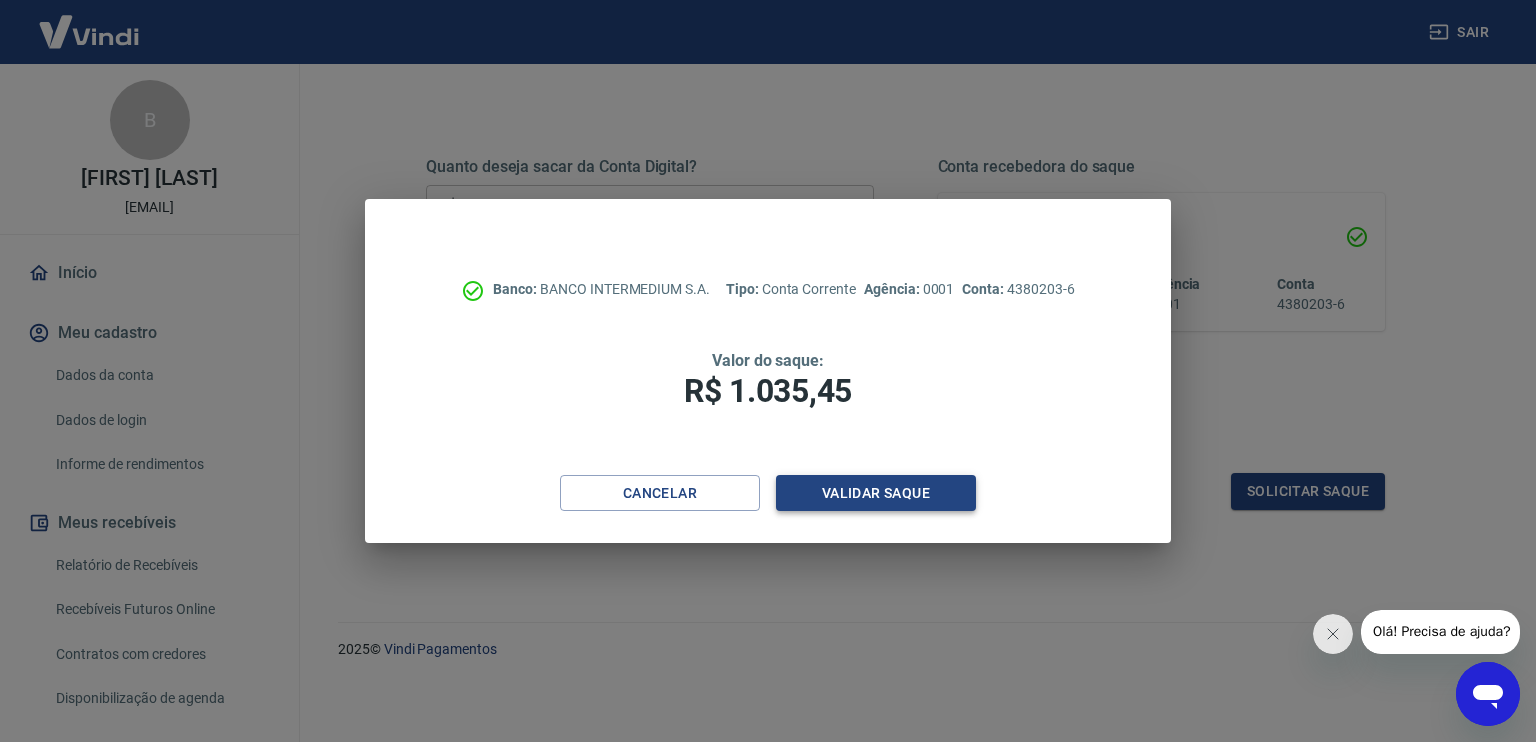 click on "Validar saque" at bounding box center (876, 493) 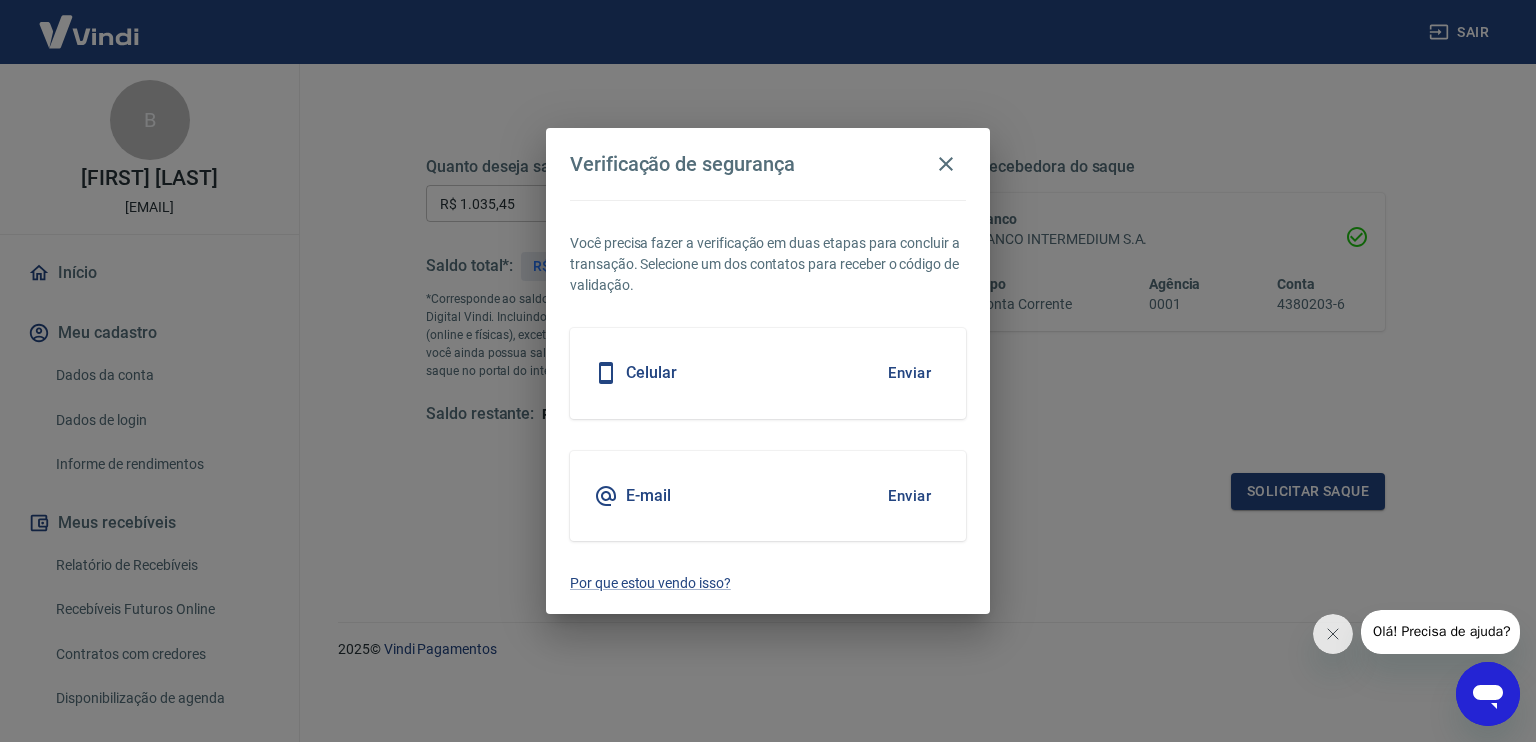 click on "Celular Enviar" at bounding box center [768, 373] 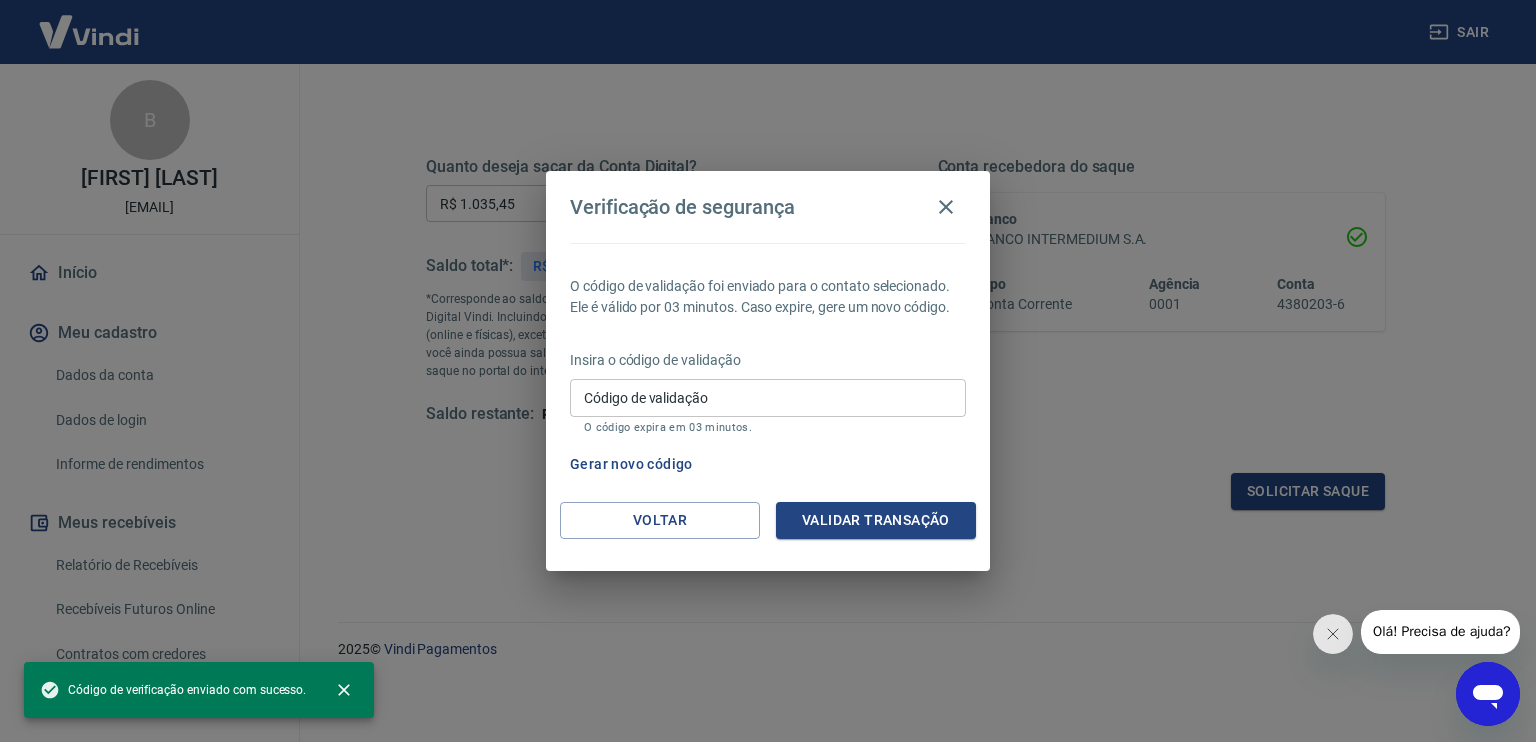 click on "Código de validação" at bounding box center (768, 397) 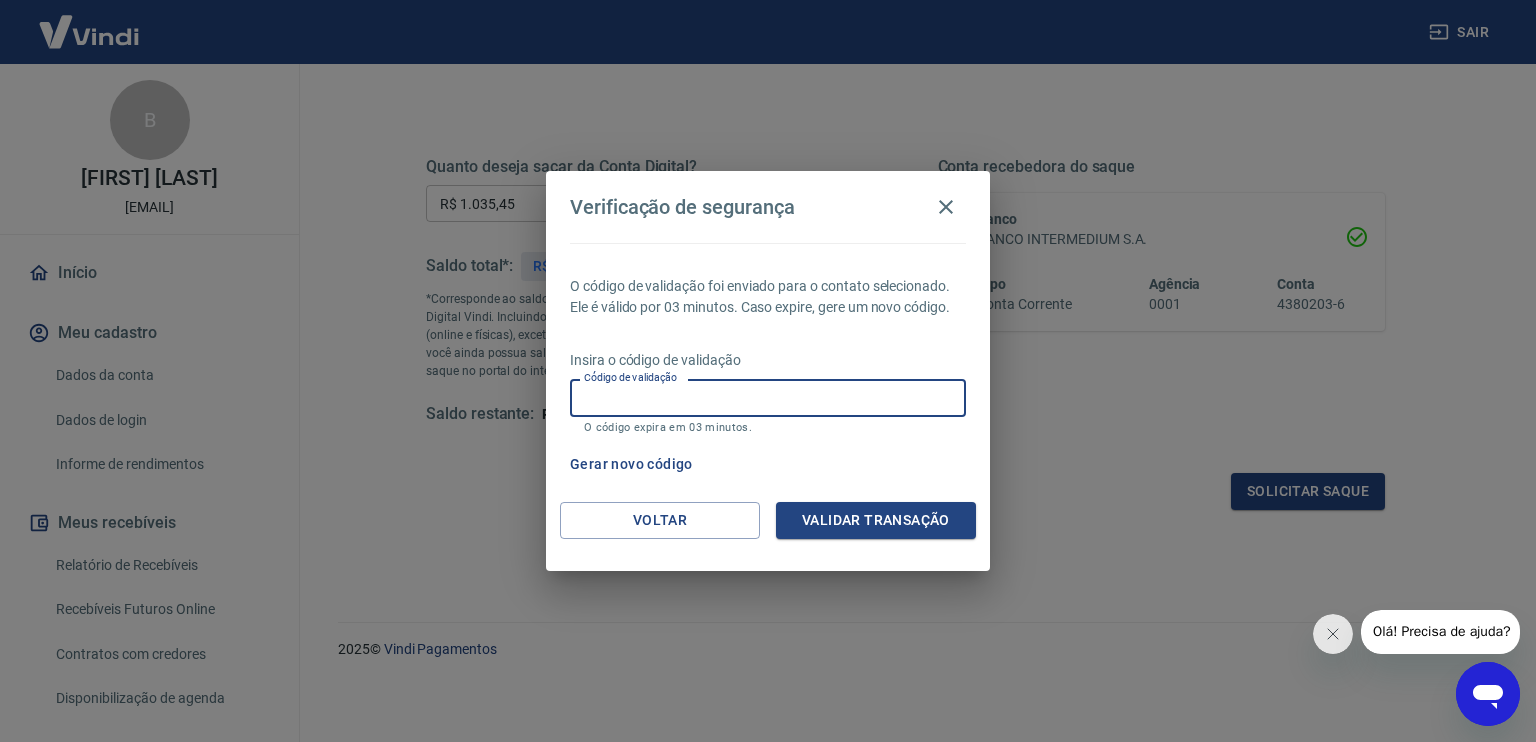 click on "Código de validação" at bounding box center (768, 397) 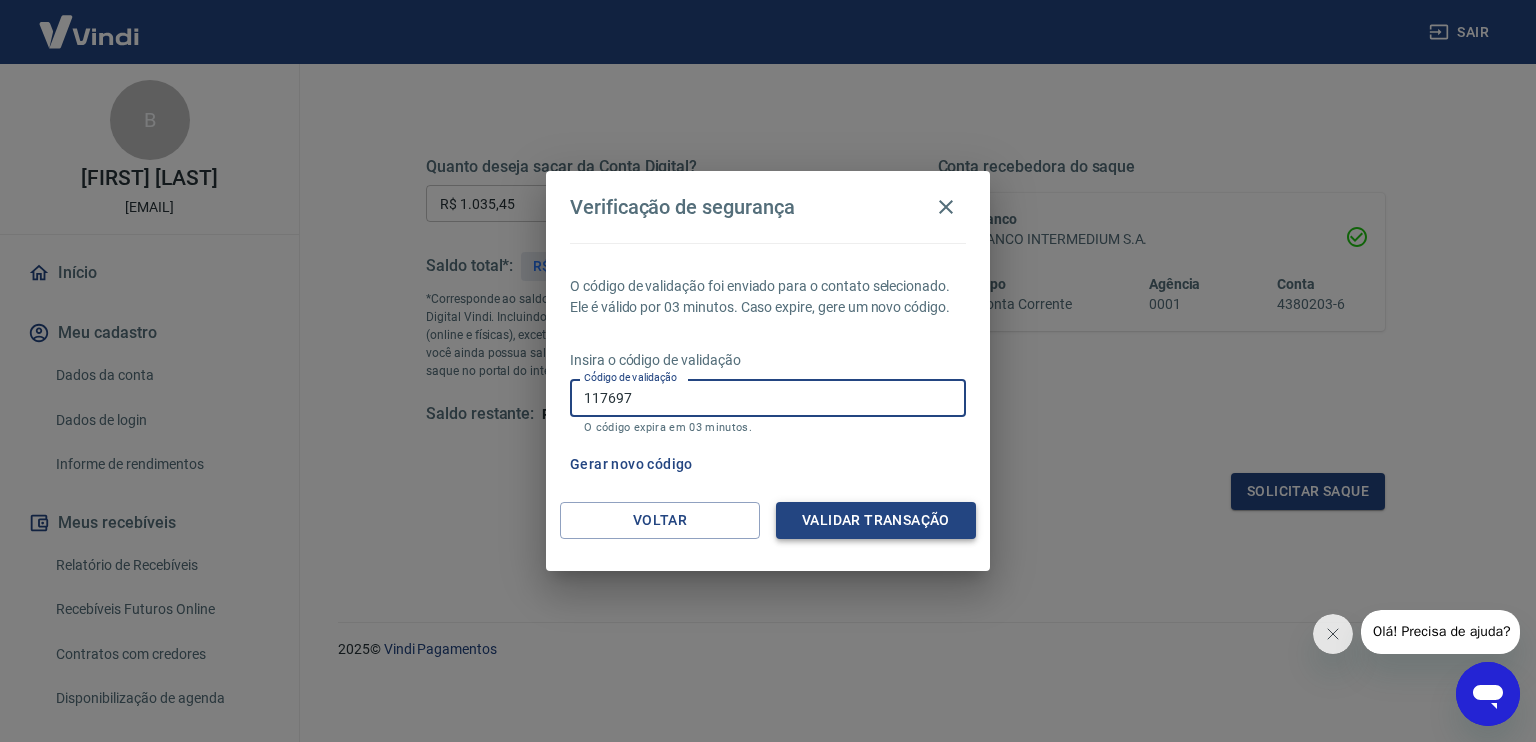 type on "117697" 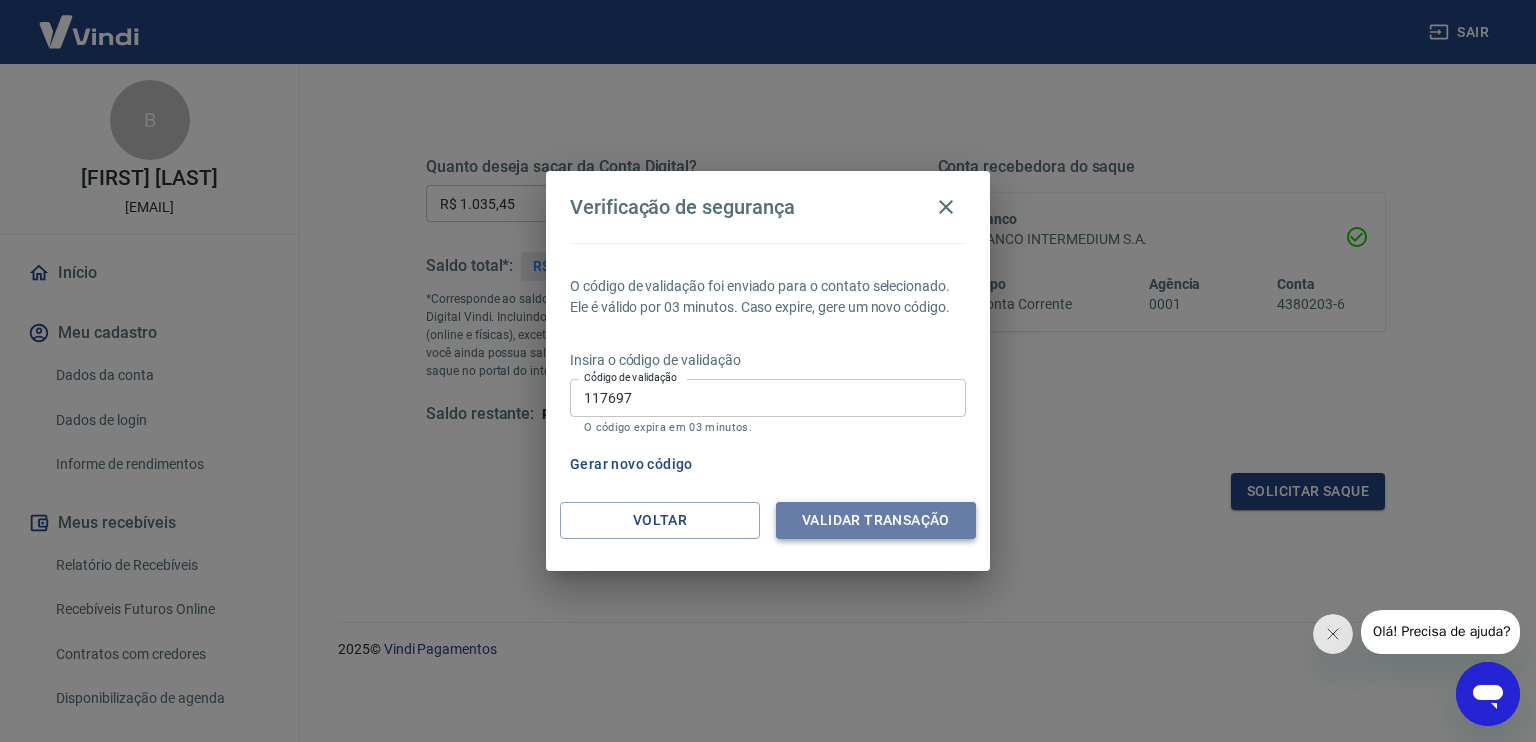 click on "Validar transação" at bounding box center (876, 520) 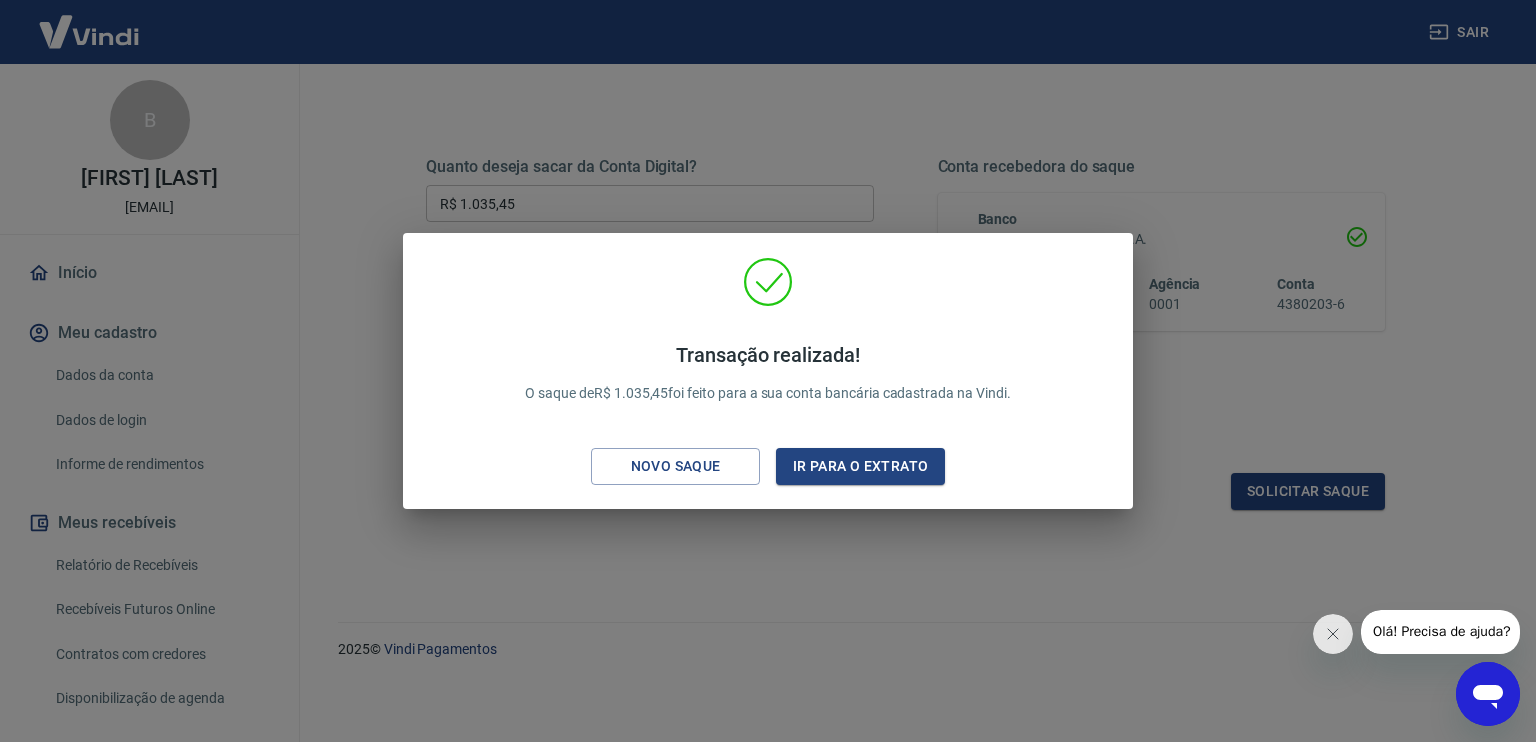 click on "Transação realizada! O saque de  R$ 1.035,45  foi feito para a sua conta bancária cadastrada na Vindi. Novo saque Ir para o extrato" at bounding box center [768, 371] 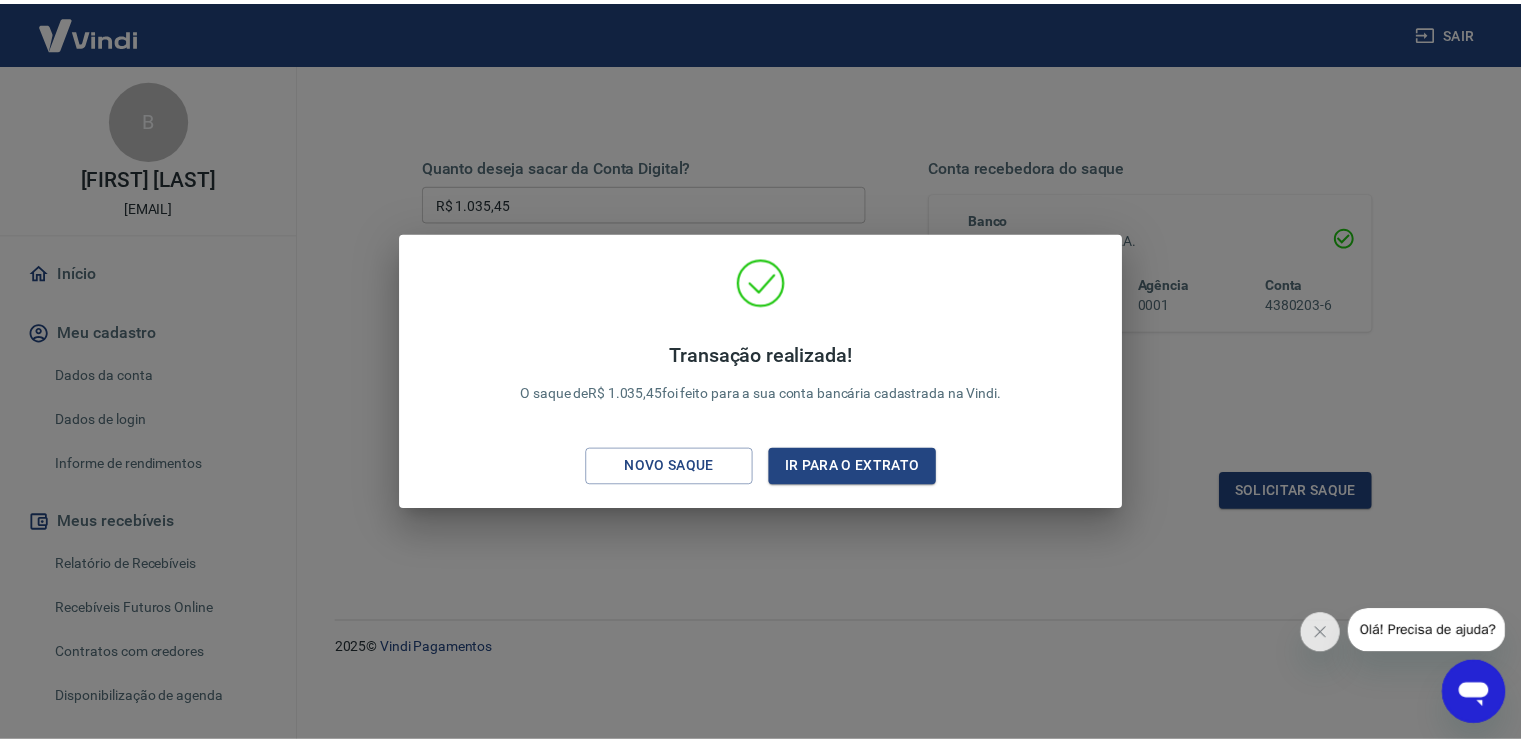 scroll, scrollTop: 0, scrollLeft: 0, axis: both 